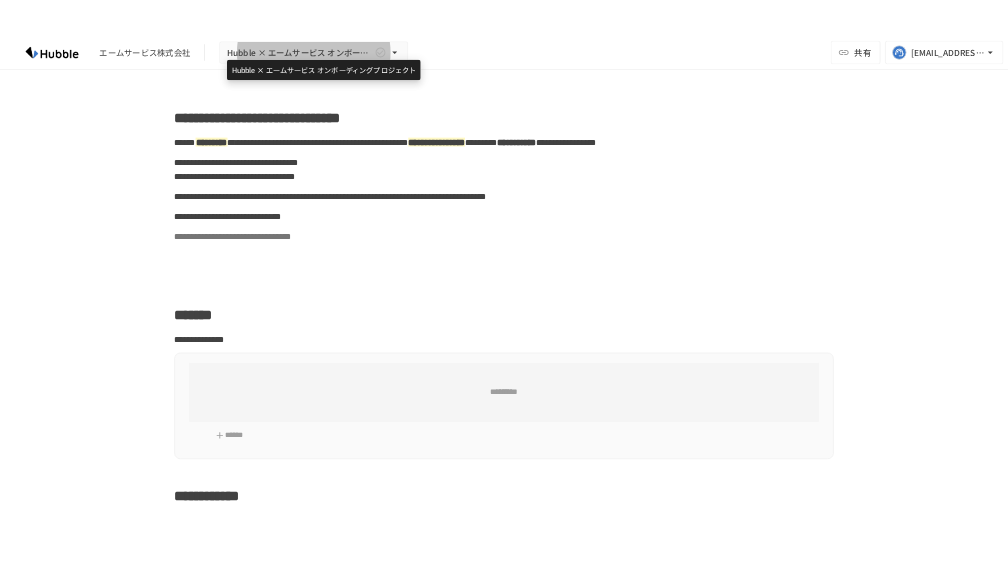 scroll, scrollTop: 0, scrollLeft: 0, axis: both 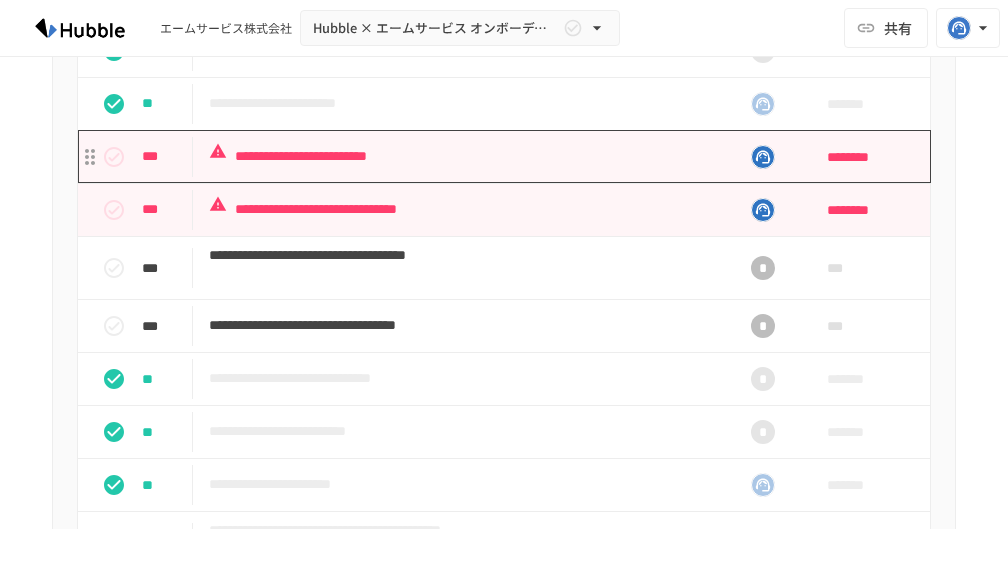 click on "**********" at bounding box center (457, 156) 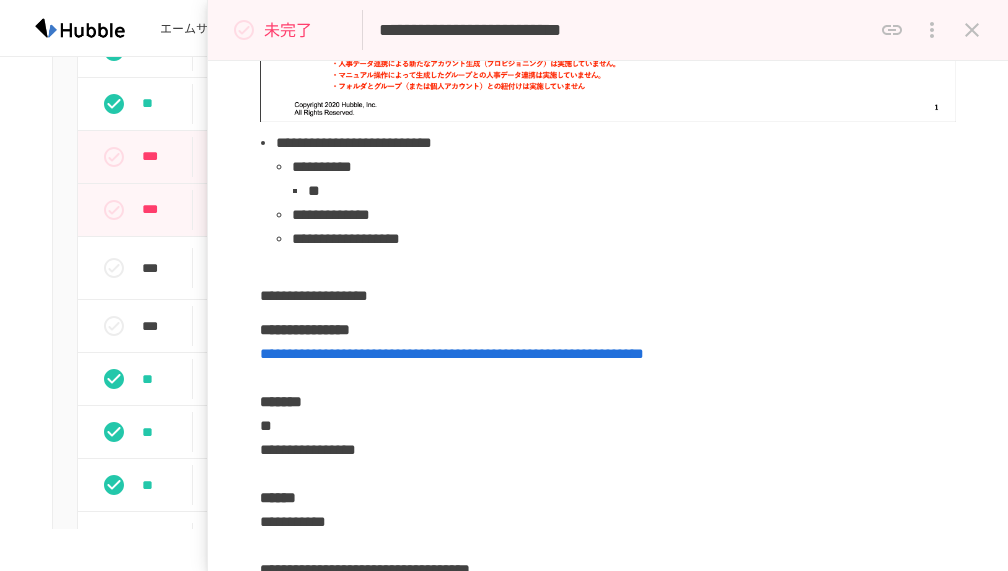 scroll, scrollTop: 556, scrollLeft: 0, axis: vertical 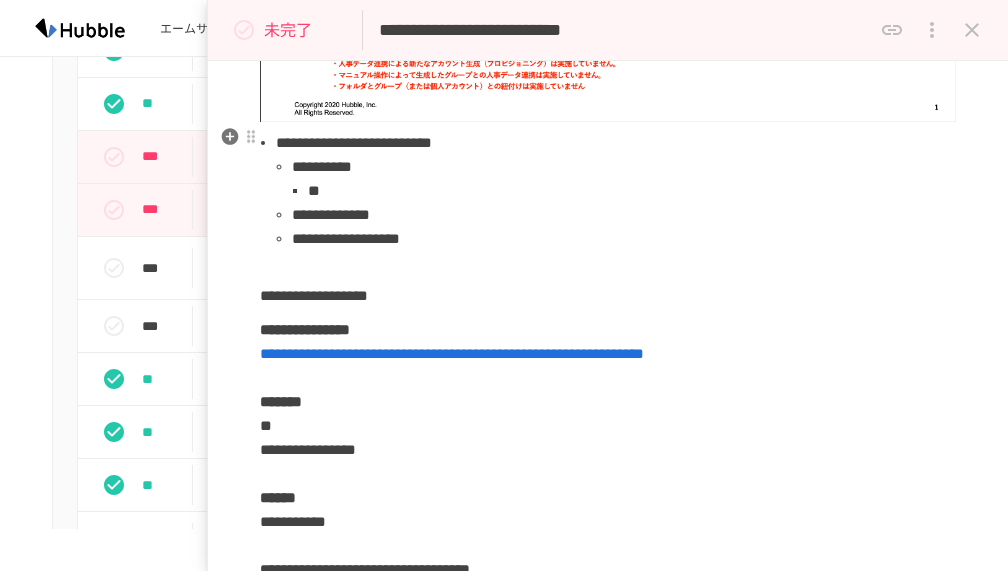 click on "**********" at bounding box center [624, 215] 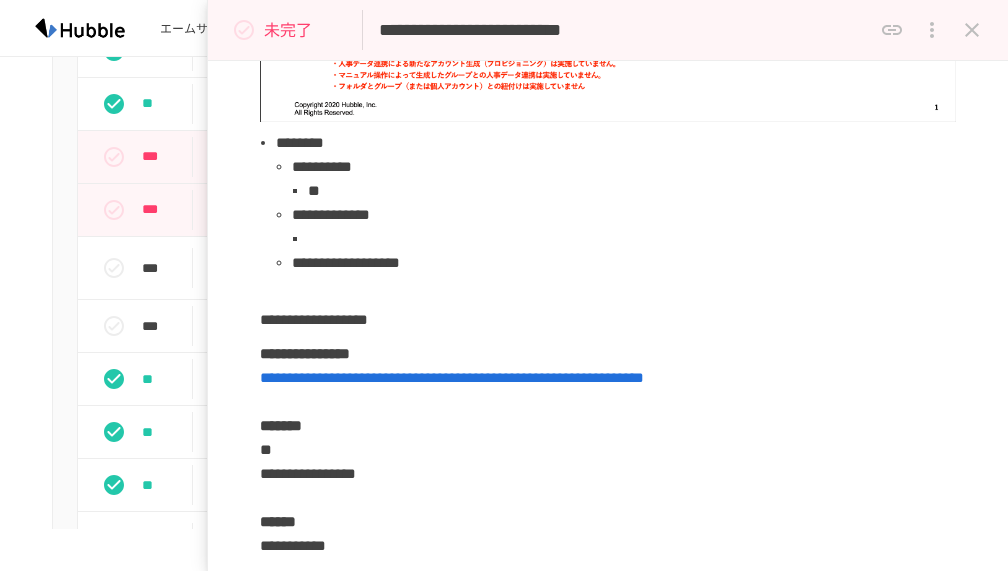 type 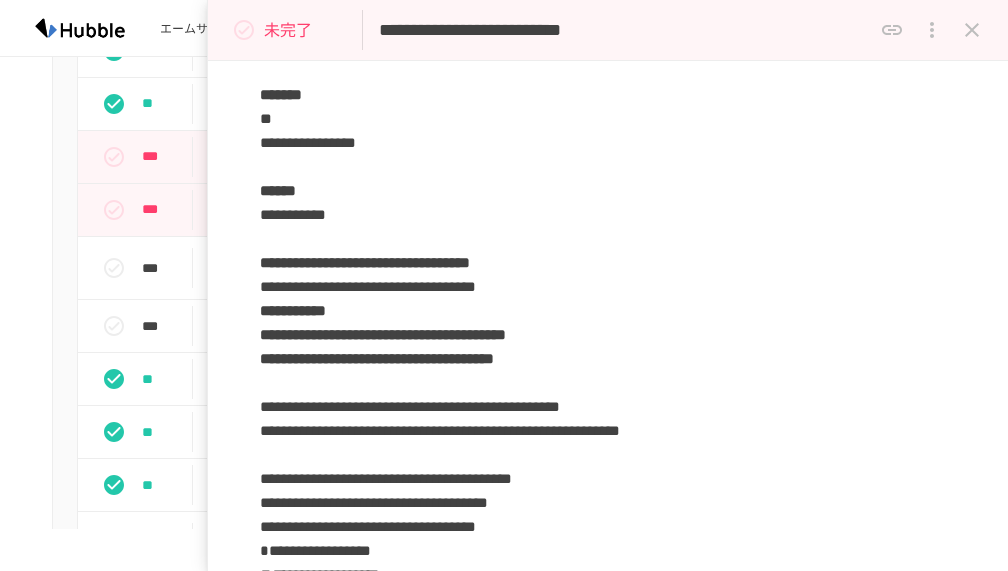 scroll, scrollTop: 1124, scrollLeft: 0, axis: vertical 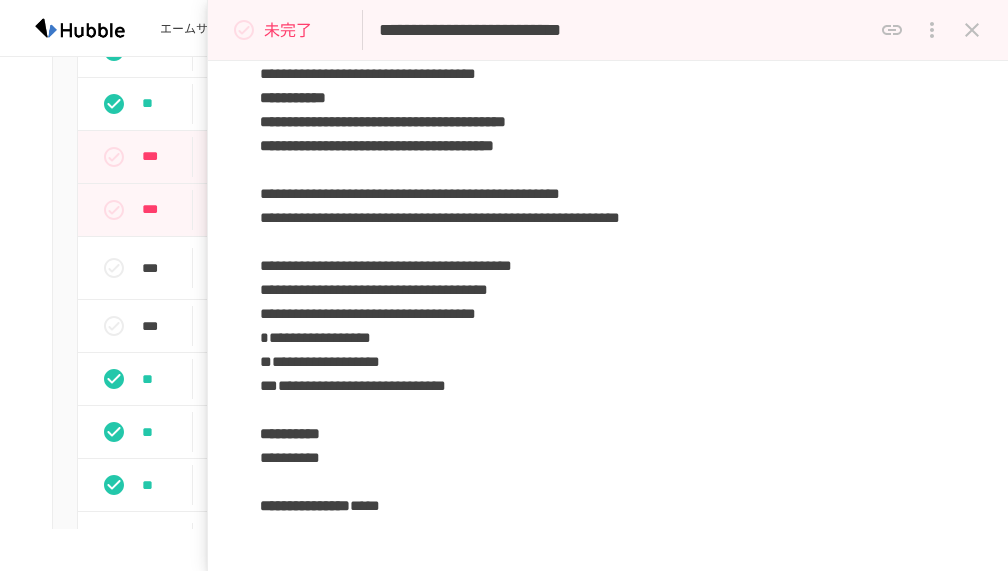 click on "**********" at bounding box center (368, 313) 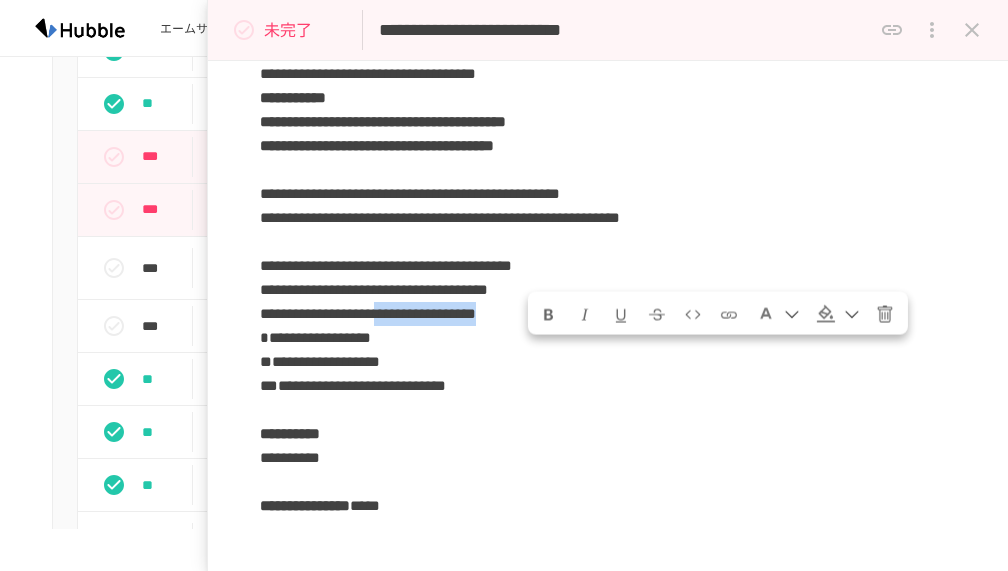 drag, startPoint x: 531, startPoint y: 356, endPoint x: 803, endPoint y: 351, distance: 272.04596 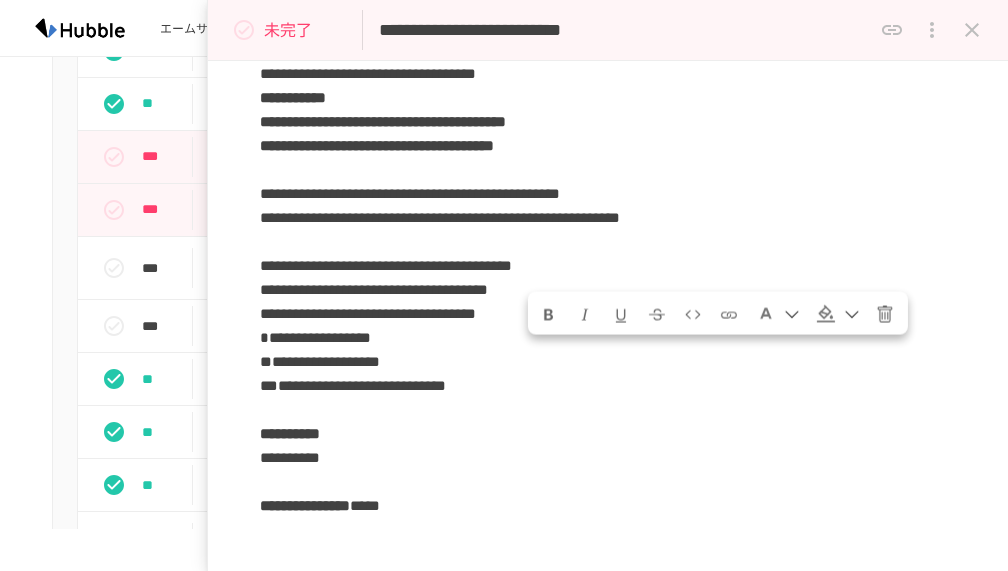 click on "**********" at bounding box center (368, 313) 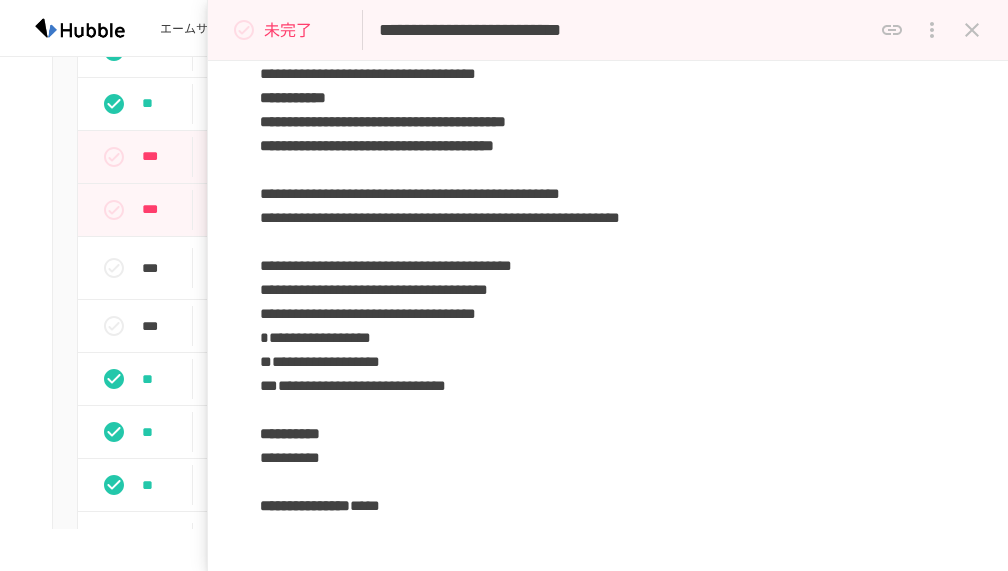 click on "**********" at bounding box center [368, 313] 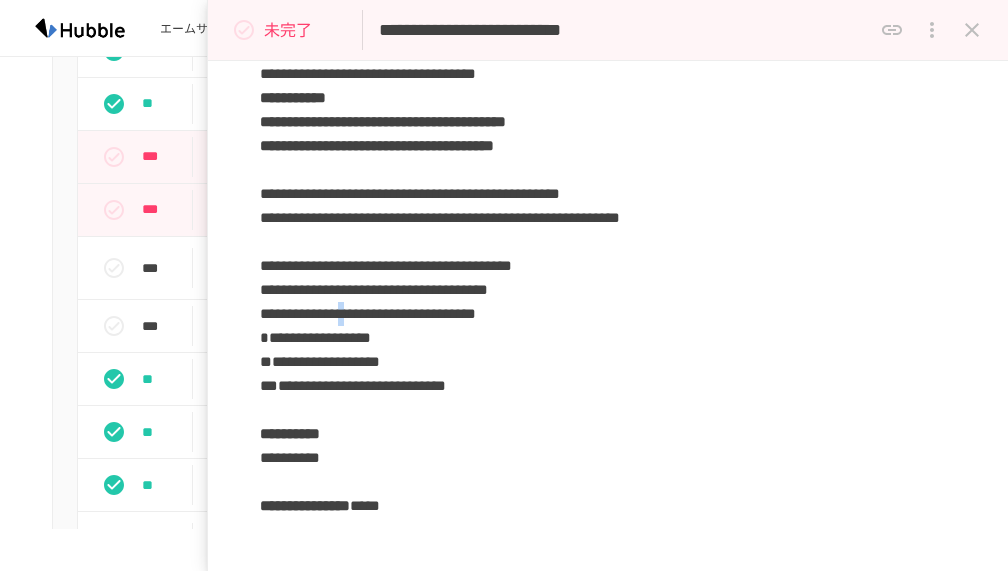 click on "**********" at bounding box center (368, 313) 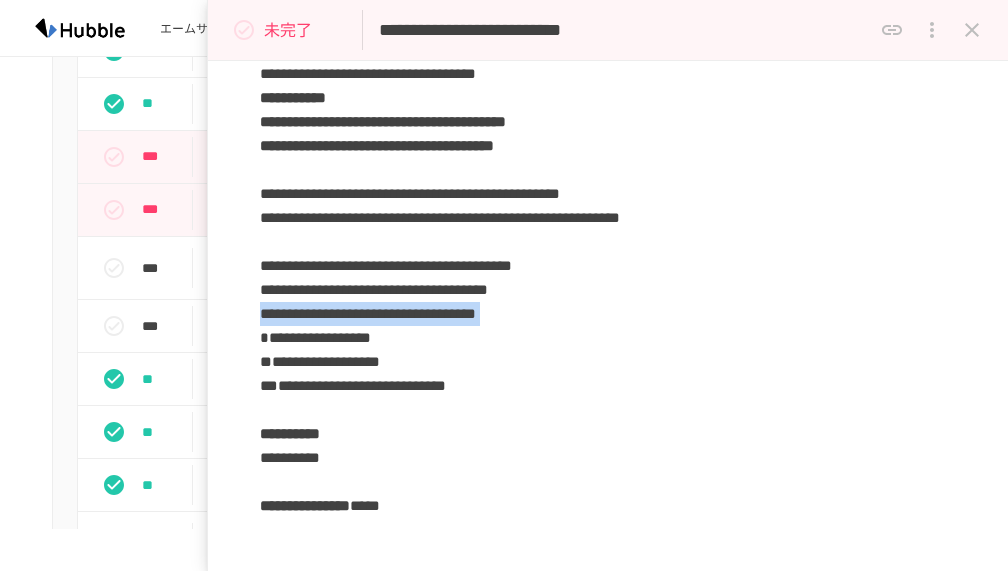 click on "**********" at bounding box center [368, 313] 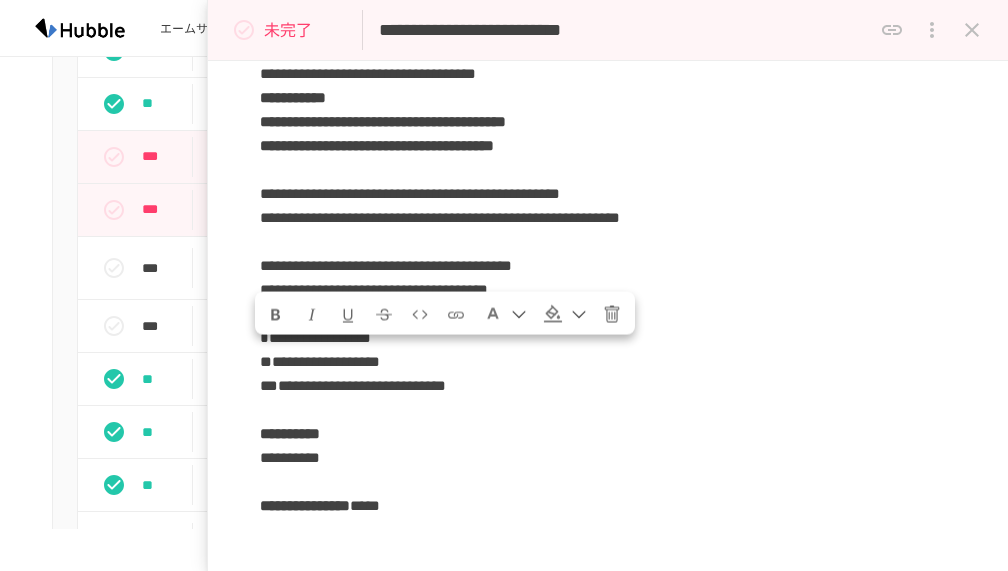 click on "**********" at bounding box center (368, 313) 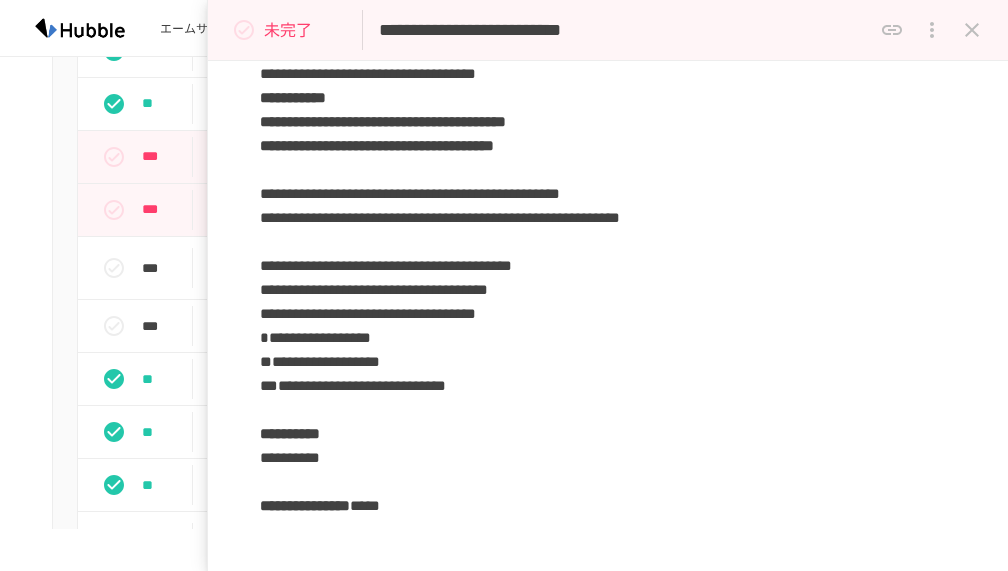 click on "**********" at bounding box center (368, 313) 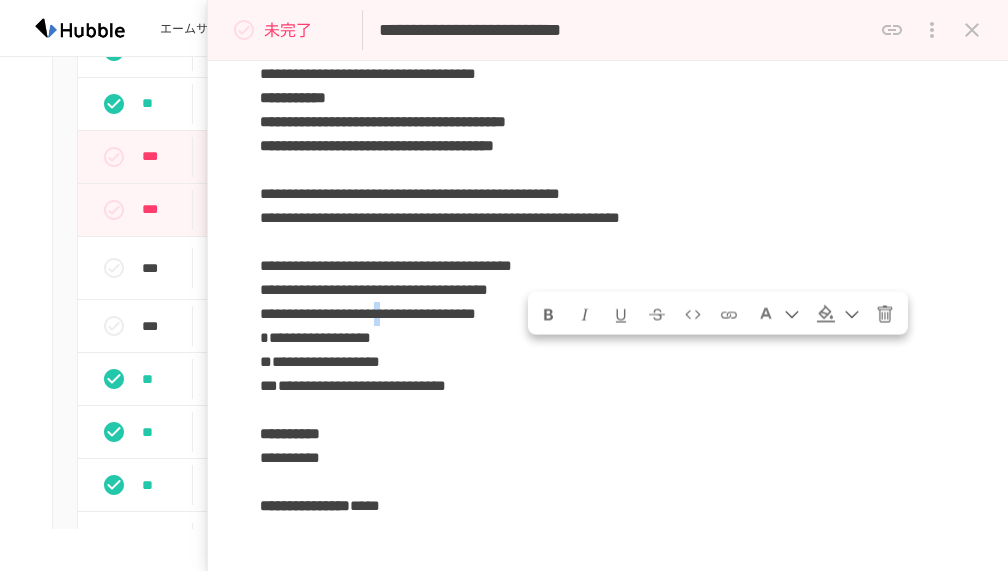 click on "**********" at bounding box center [368, 313] 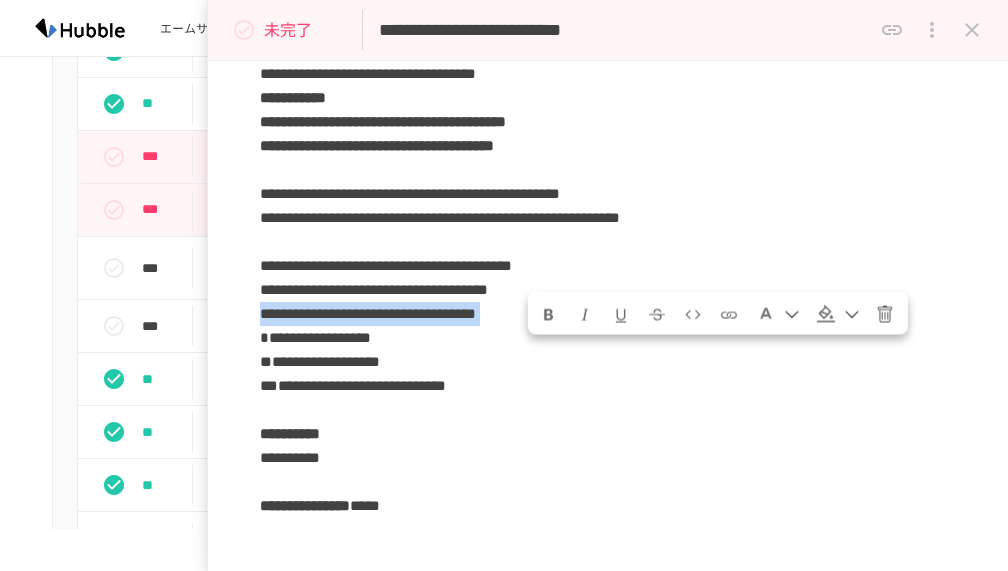 click on "**********" at bounding box center [368, 313] 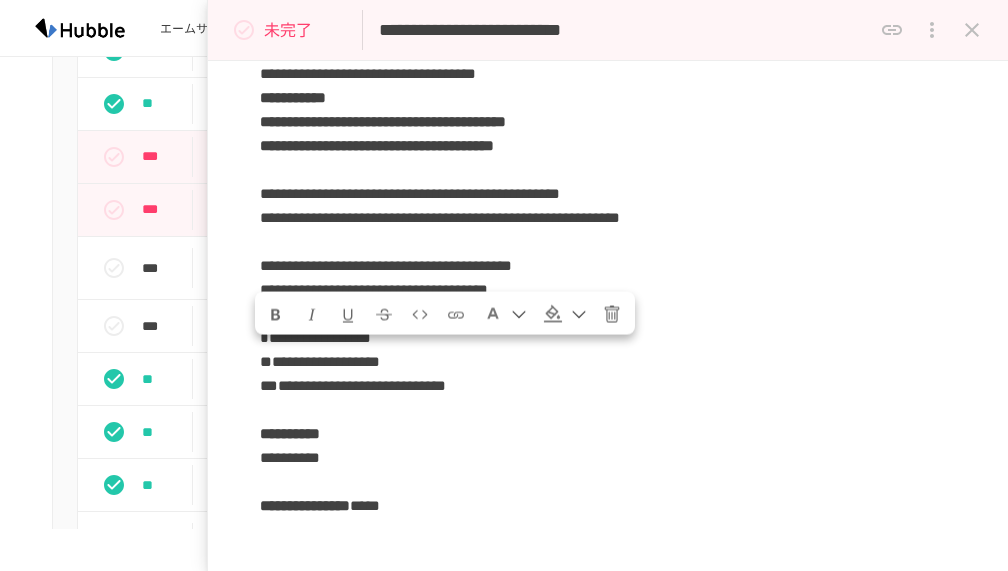 click on "**********" at bounding box center (608, 158) 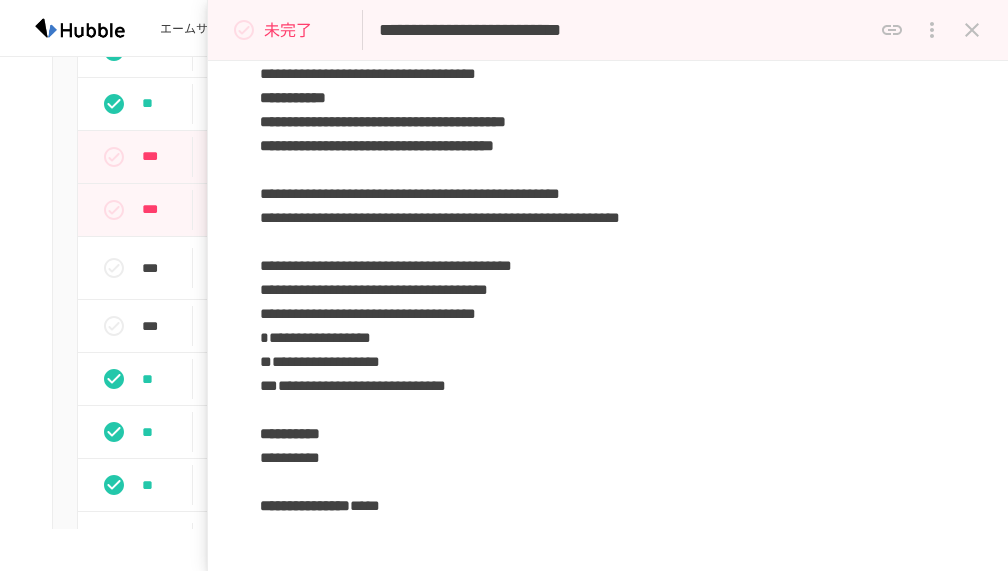 click on "**********" at bounding box center (368, 313) 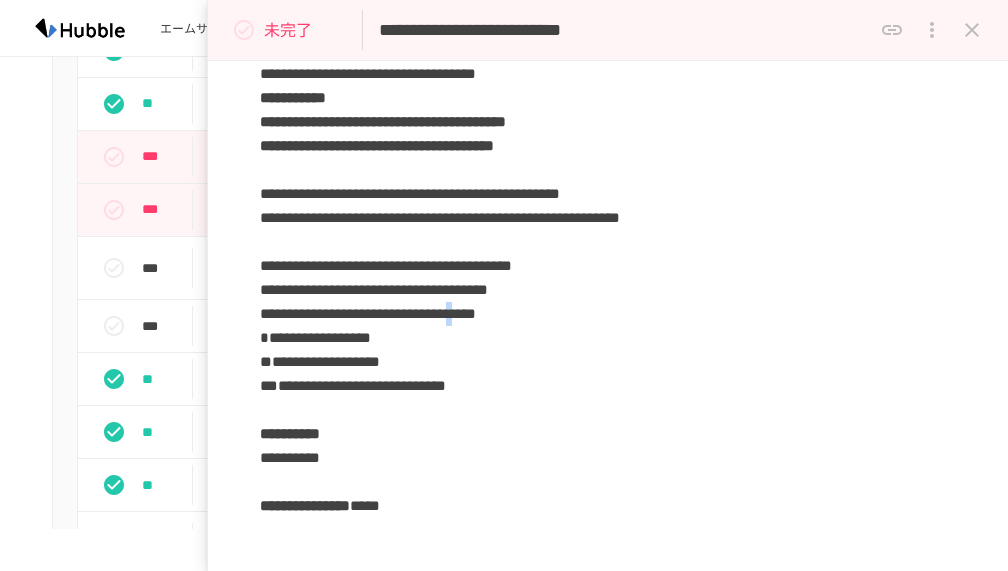 click on "**********" at bounding box center (368, 313) 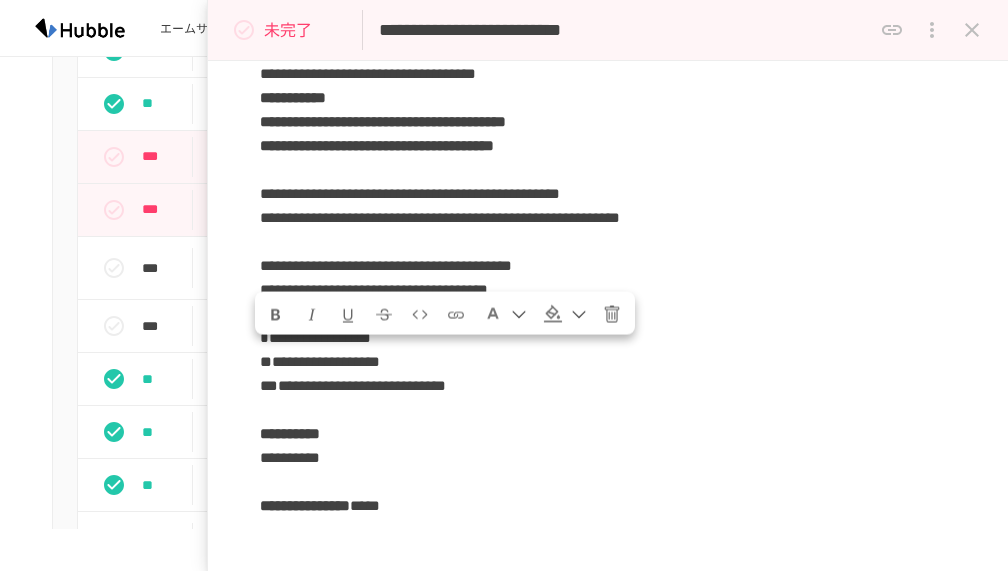 click on "**********" at bounding box center (368, 313) 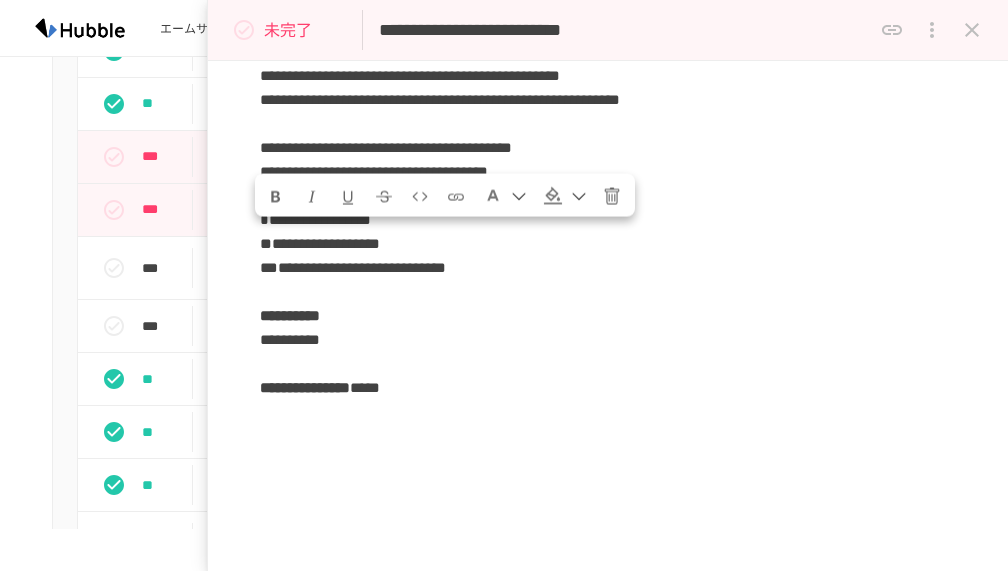 scroll, scrollTop: 1246, scrollLeft: 0, axis: vertical 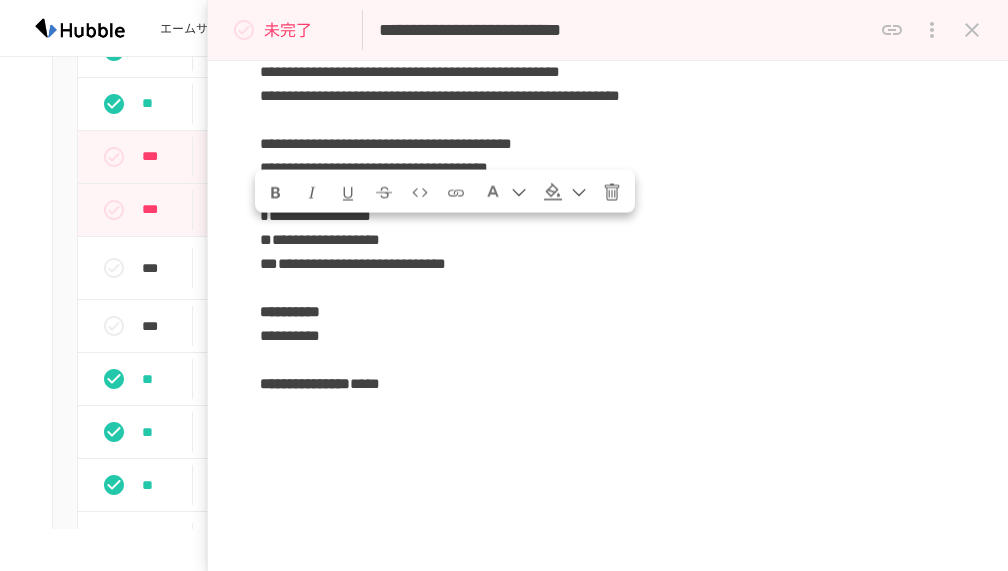 click on "**********" at bounding box center (305, 383) 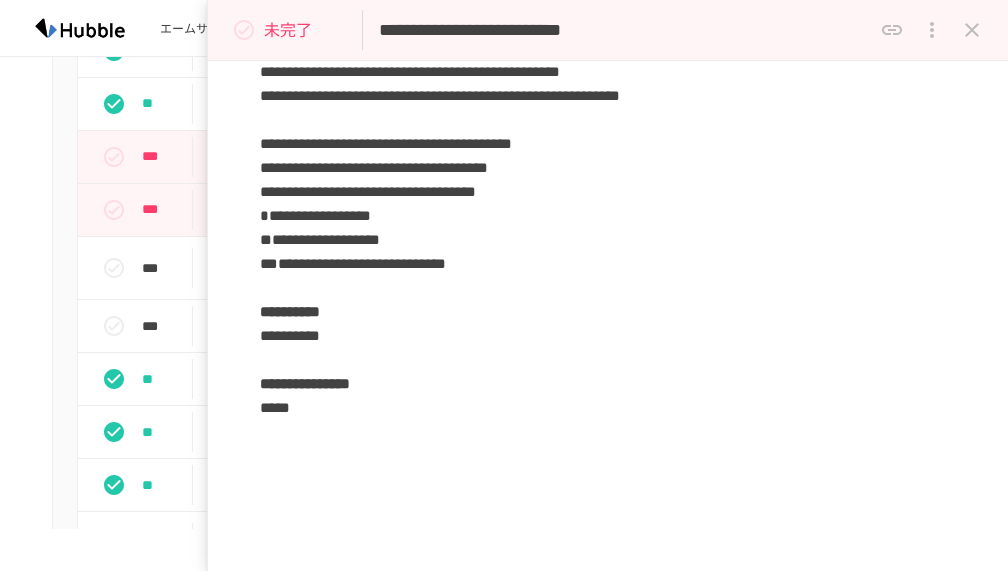 click 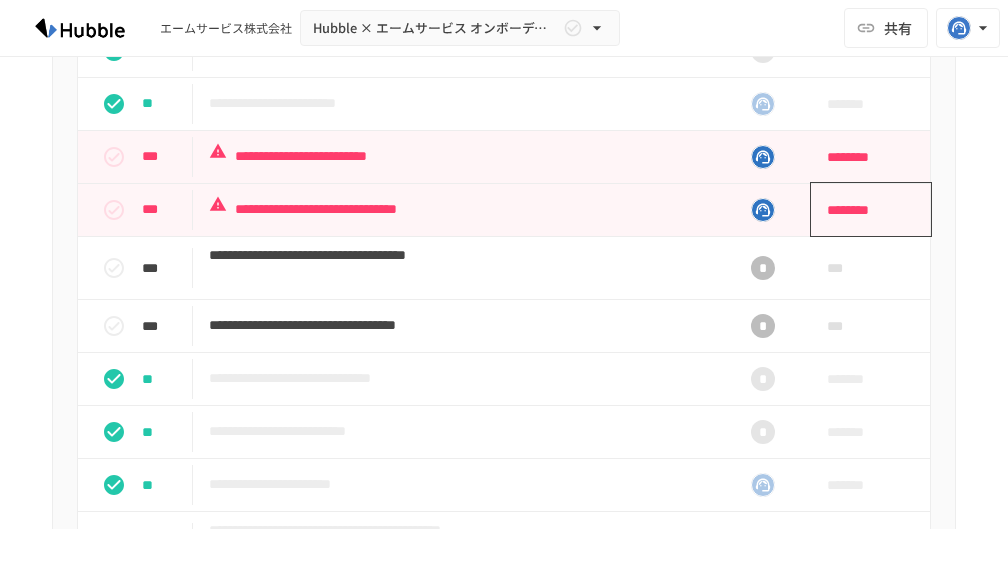 click on "********" at bounding box center [864, 210] 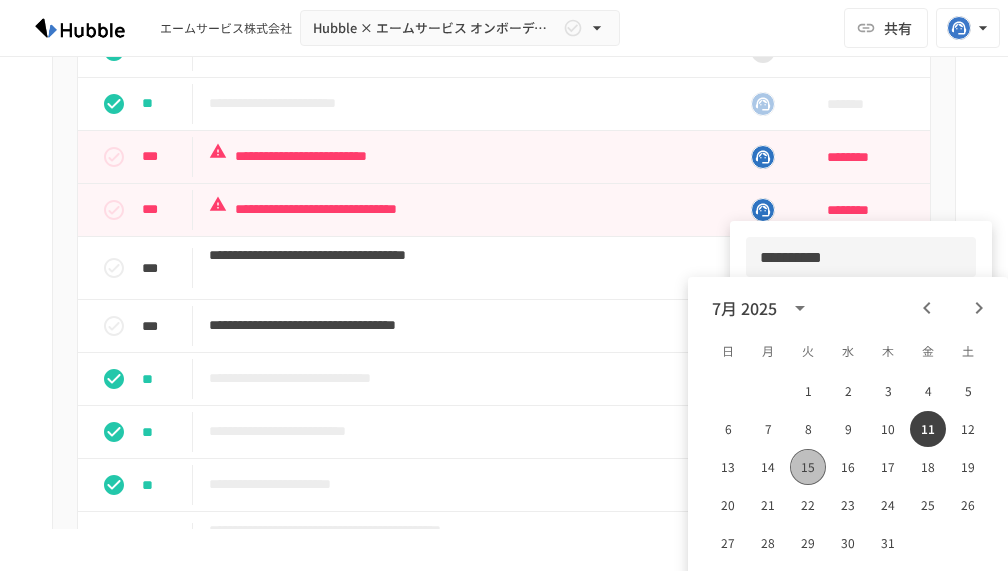 click on "15" at bounding box center [808, 467] 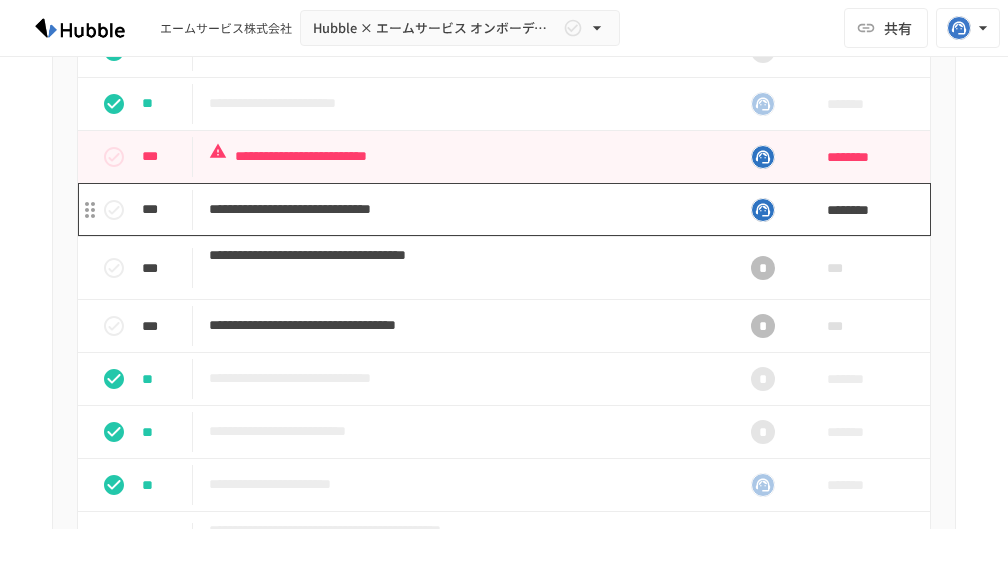 click on "**********" at bounding box center (462, 209) 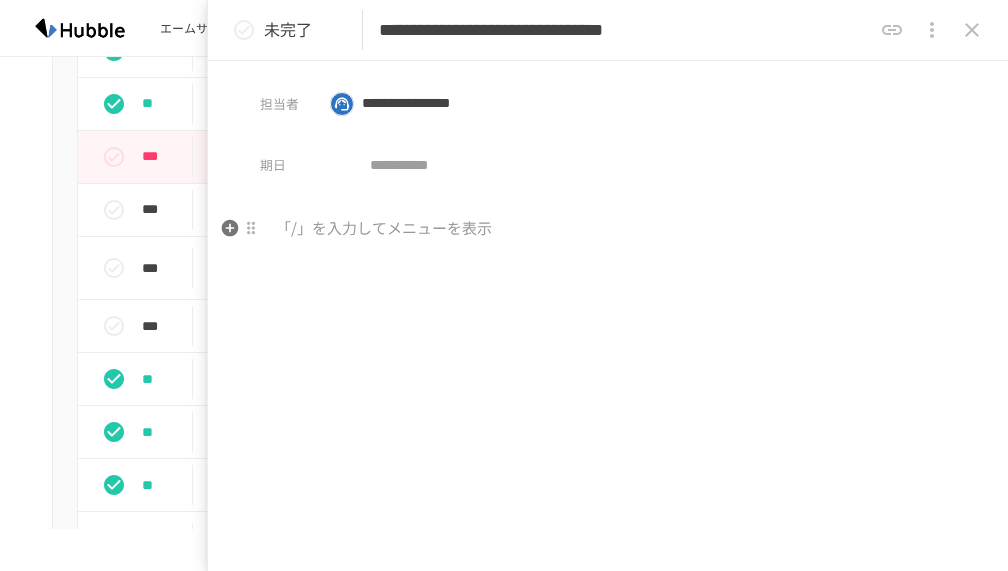 paste 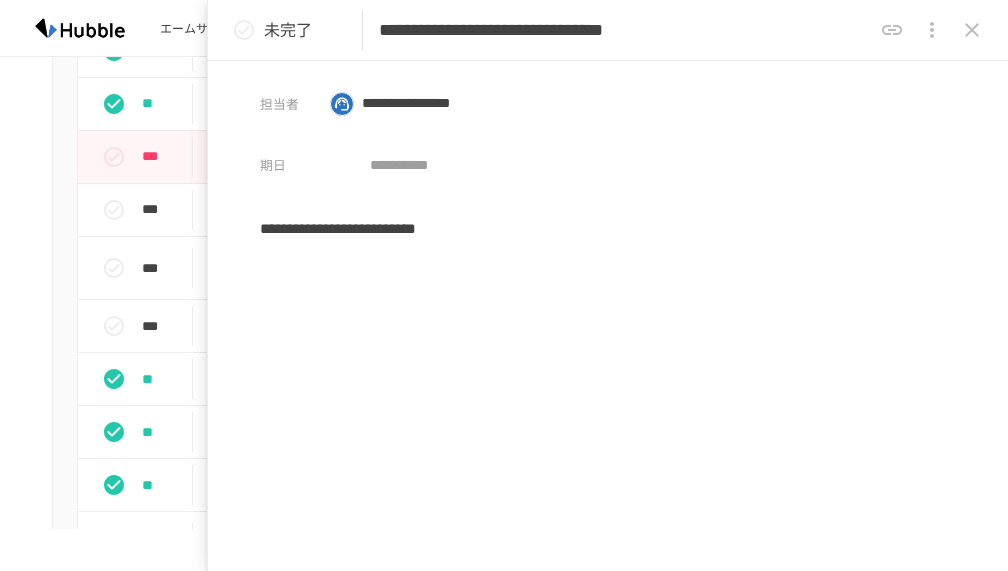 type 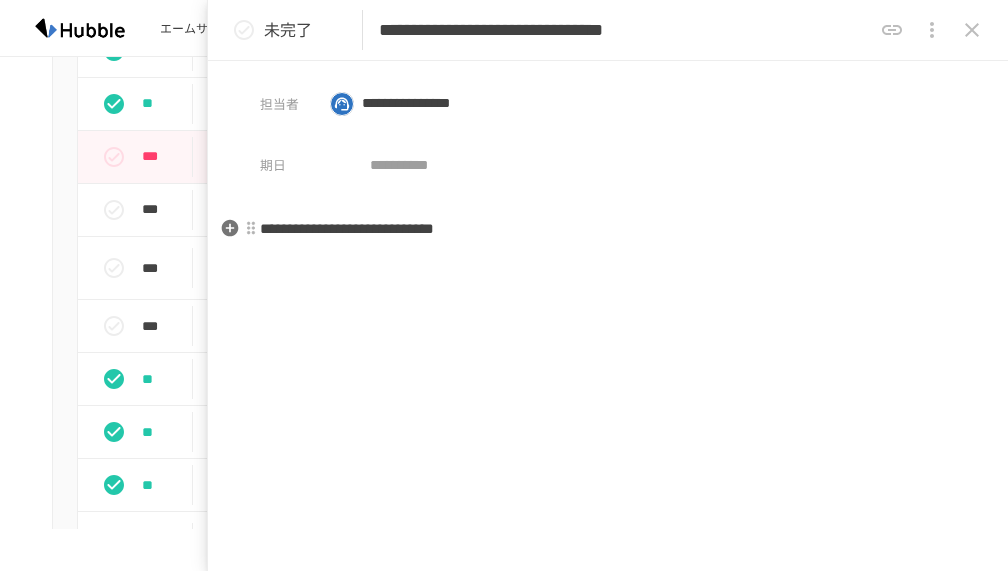 click on "**********" at bounding box center [347, 228] 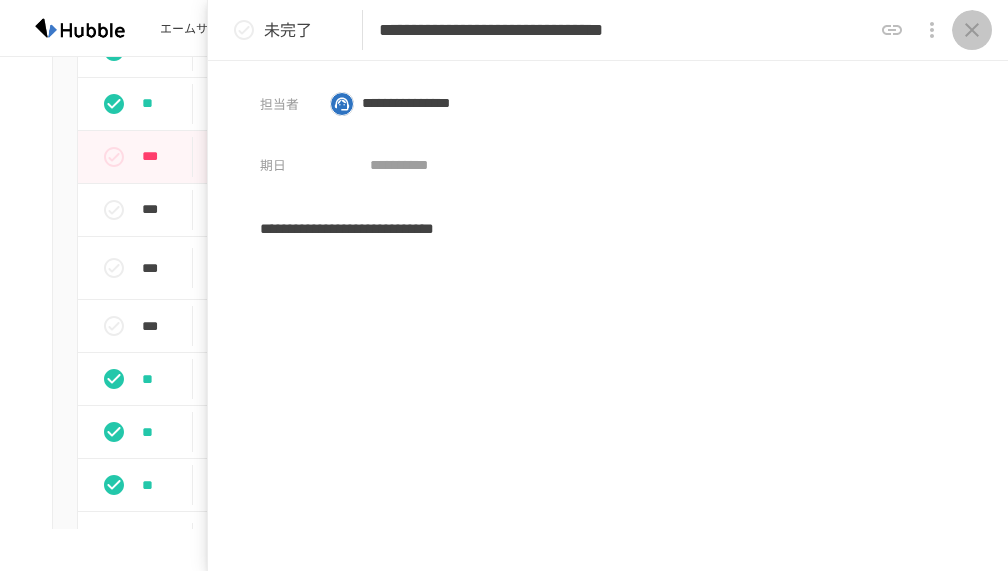 click 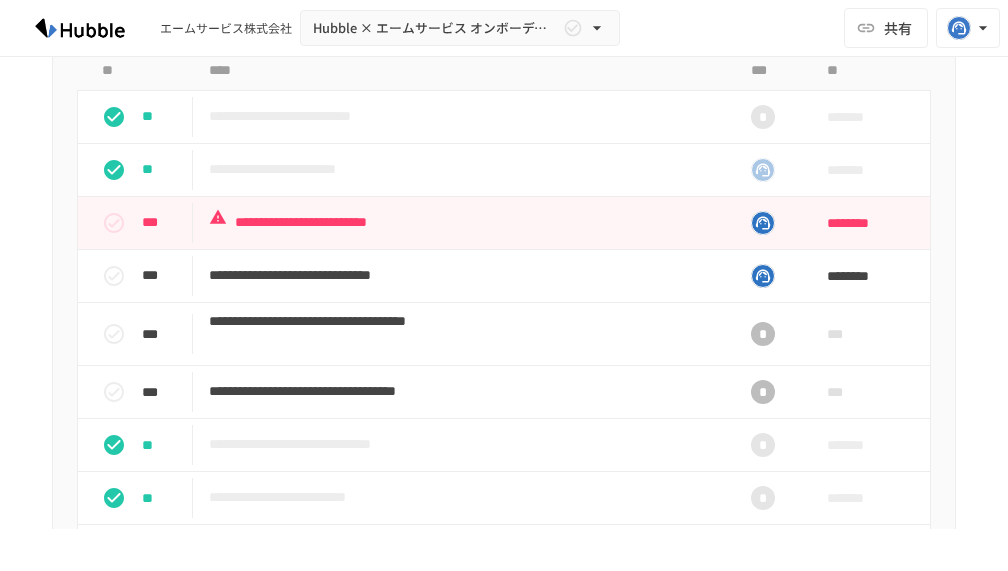 scroll, scrollTop: 494, scrollLeft: 0, axis: vertical 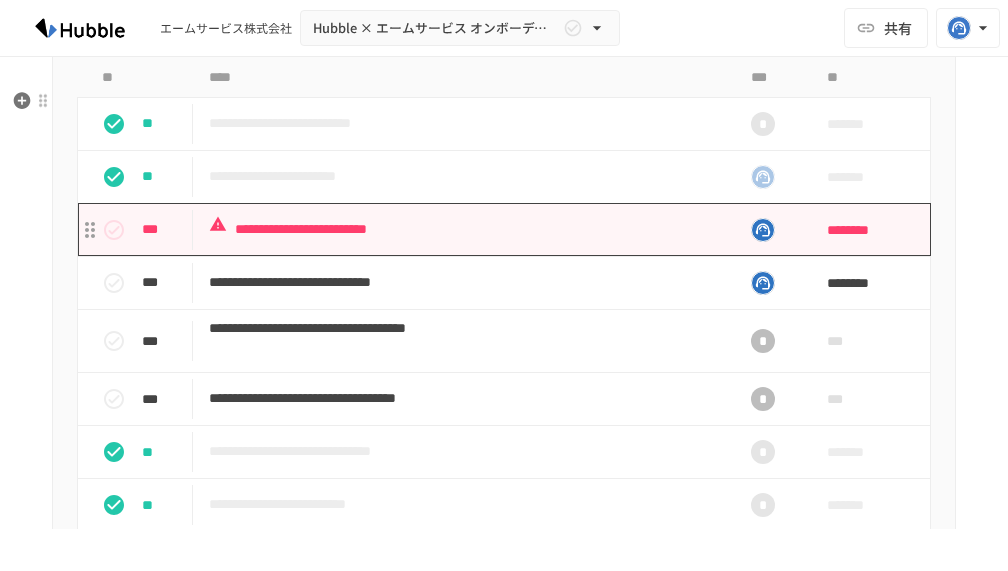 click on "**********" at bounding box center [457, 229] 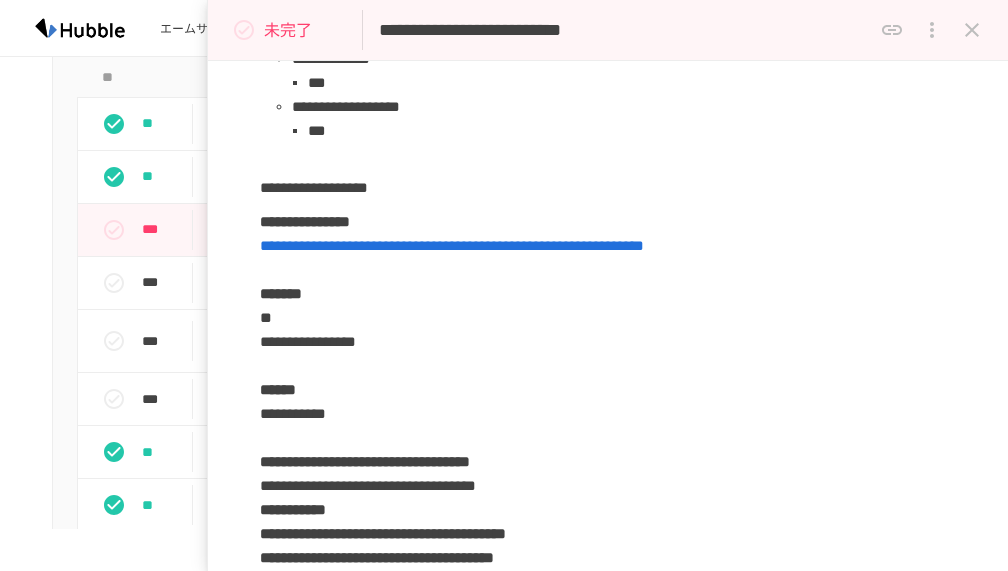 scroll, scrollTop: 714, scrollLeft: 0, axis: vertical 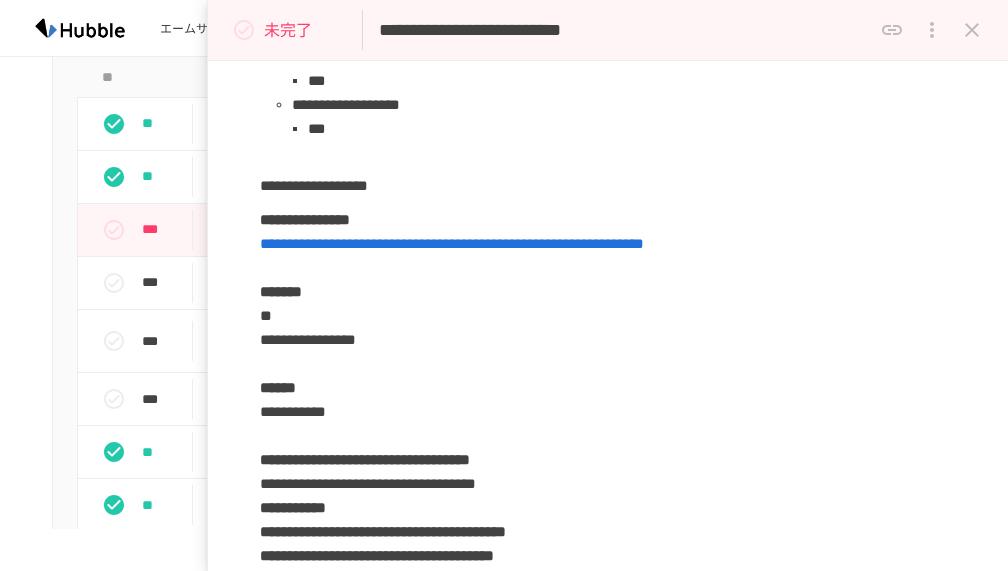 click 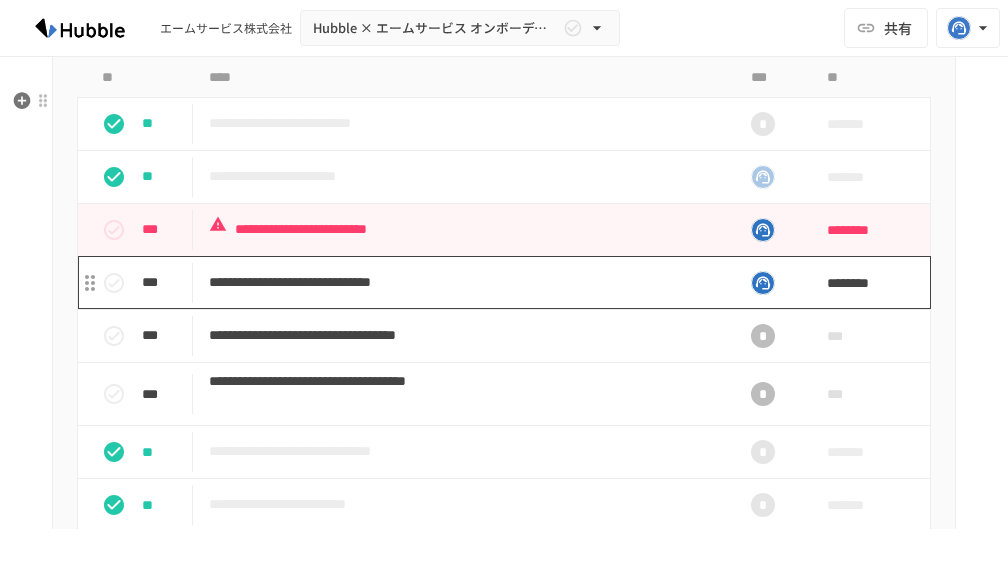 click on "**********" at bounding box center (457, 282) 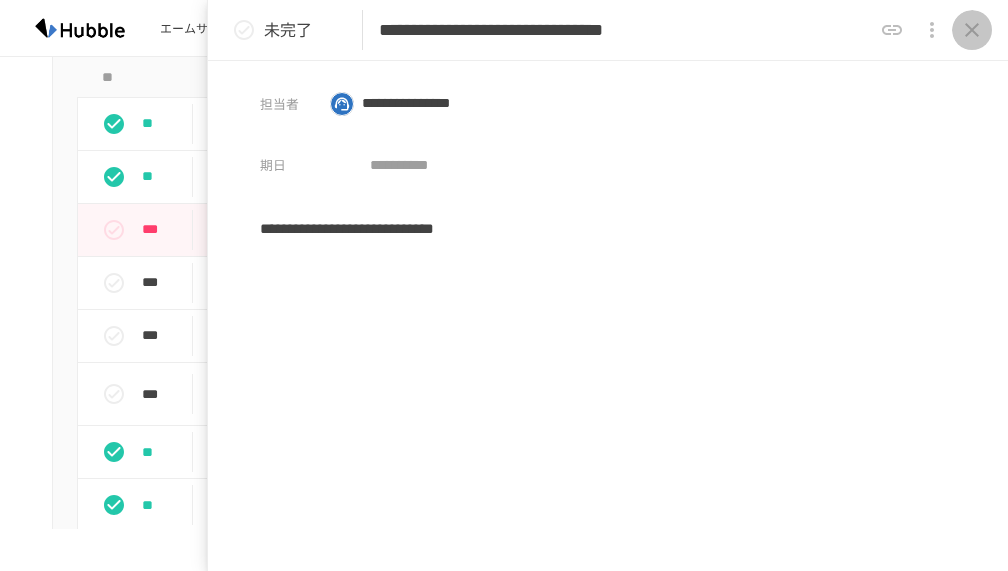 click 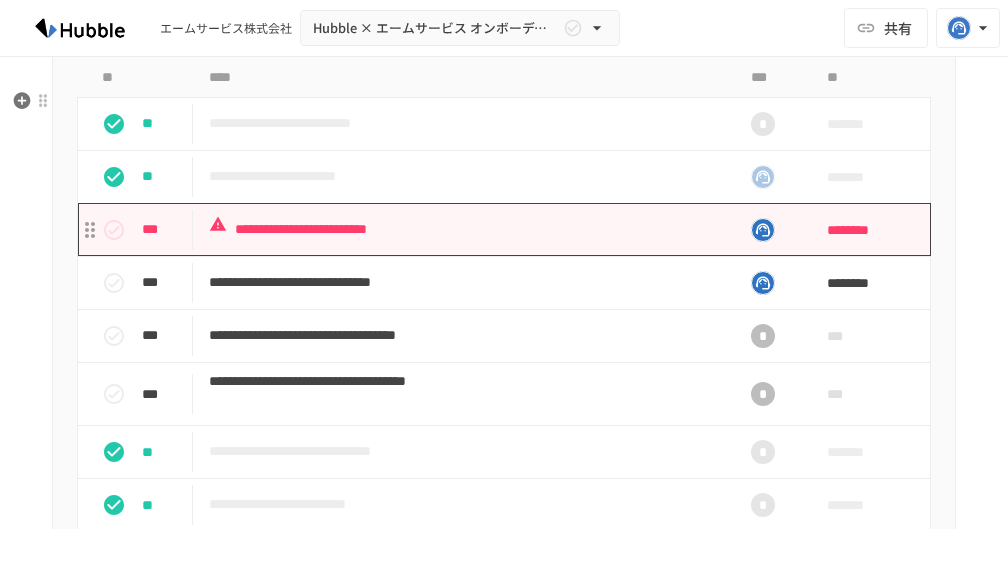 click on "**********" at bounding box center (457, 229) 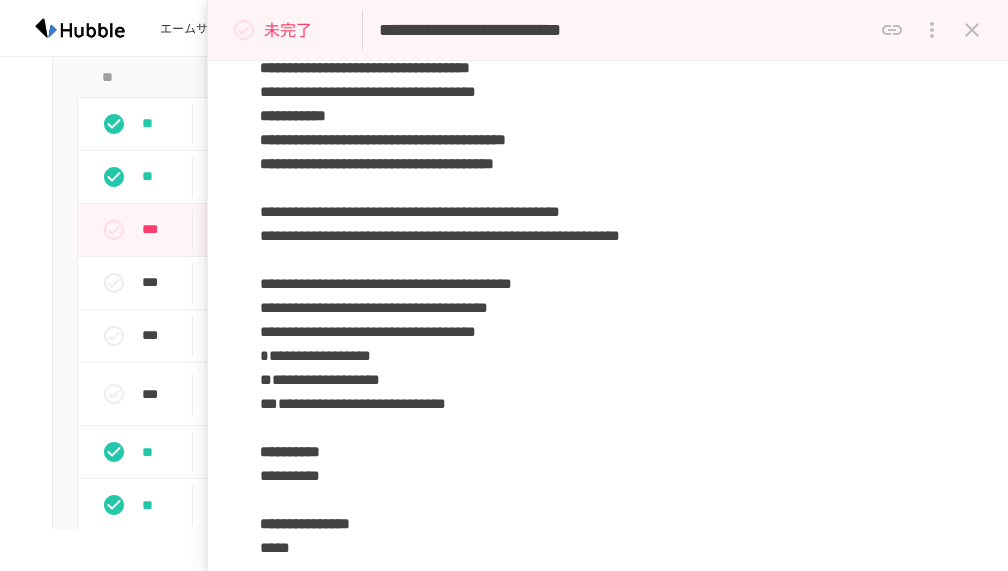 scroll, scrollTop: 1109, scrollLeft: 0, axis: vertical 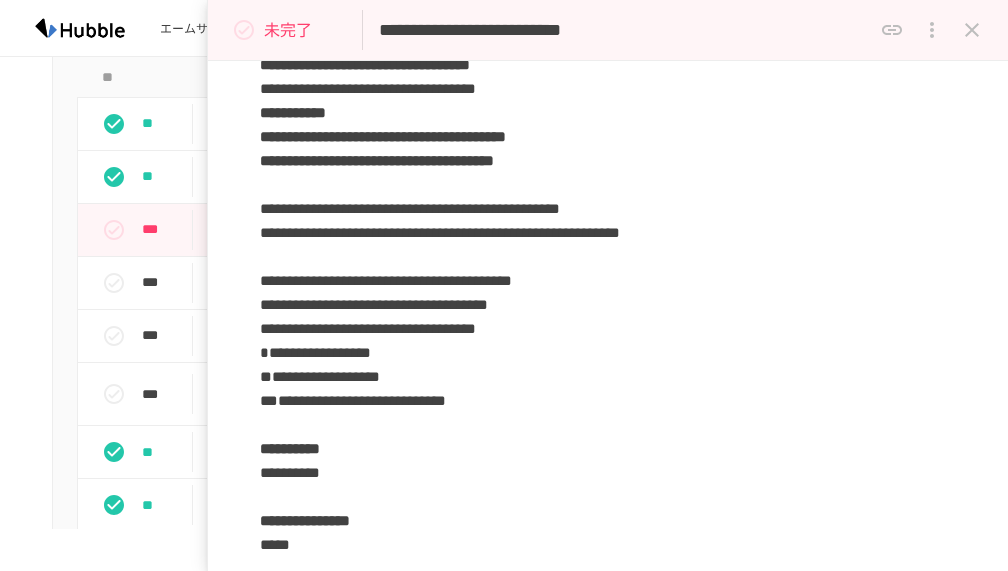 click on "**********" at bounding box center [368, 328] 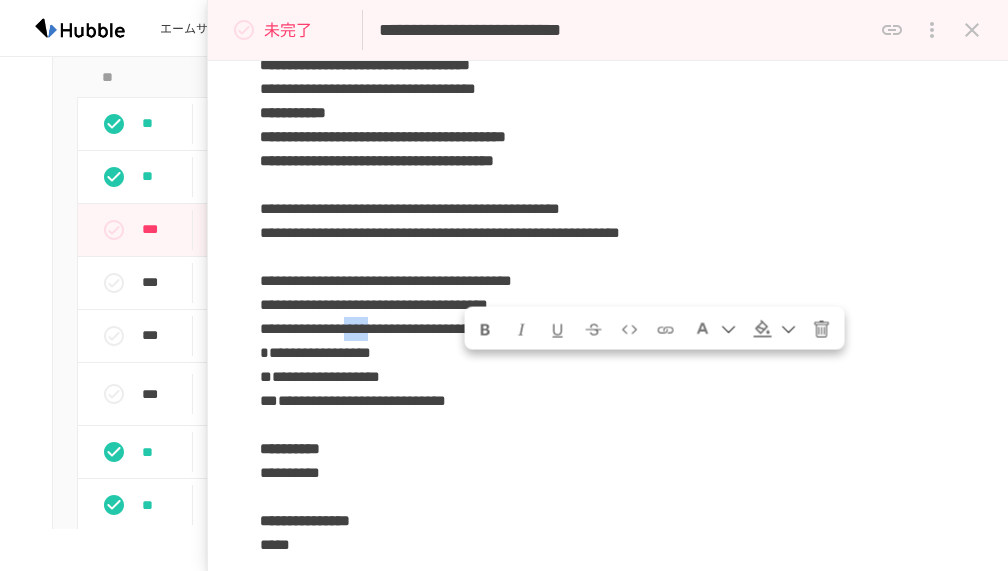 click on "**********" at bounding box center (368, 328) 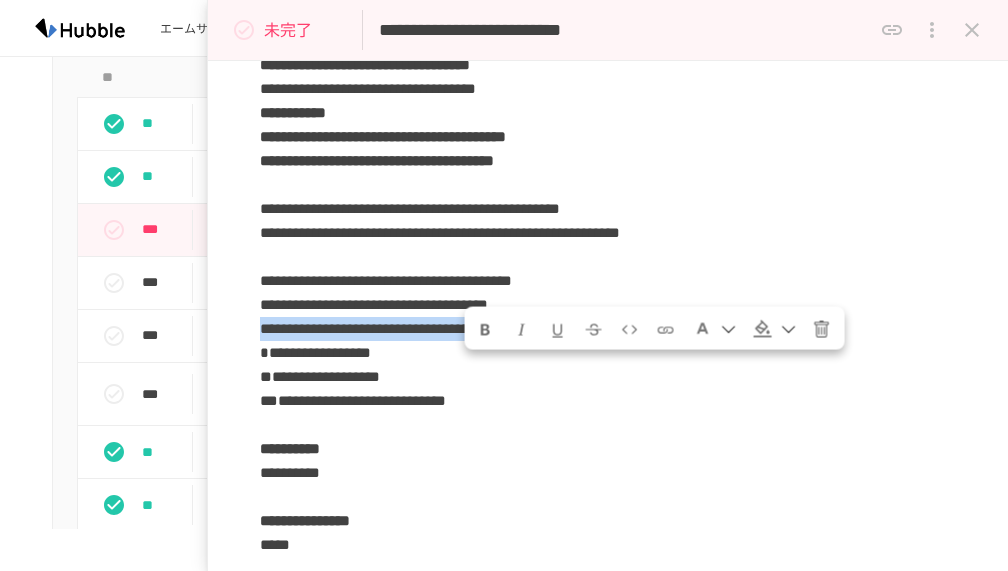 click on "**********" at bounding box center (368, 328) 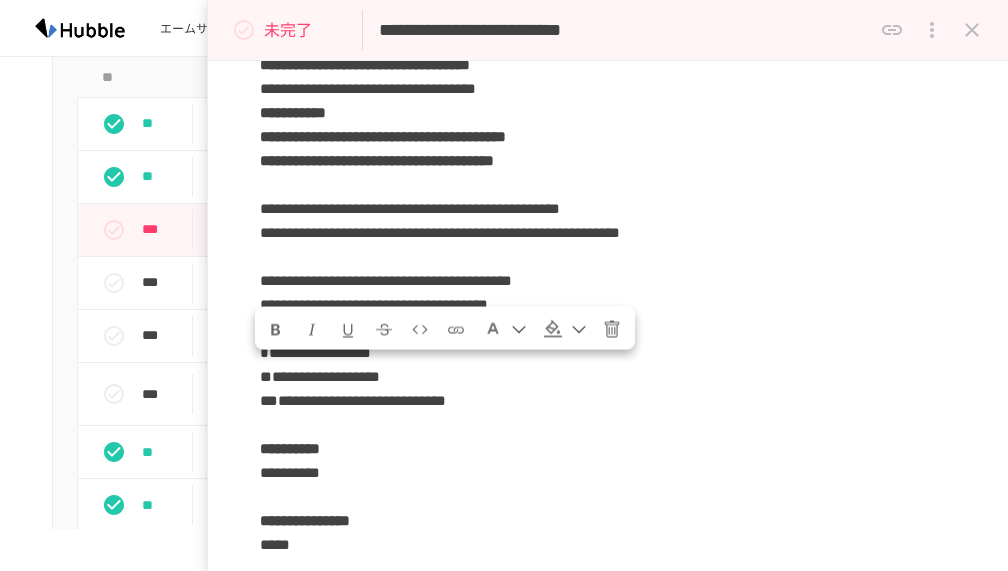click on "**********" at bounding box center (315, 352) 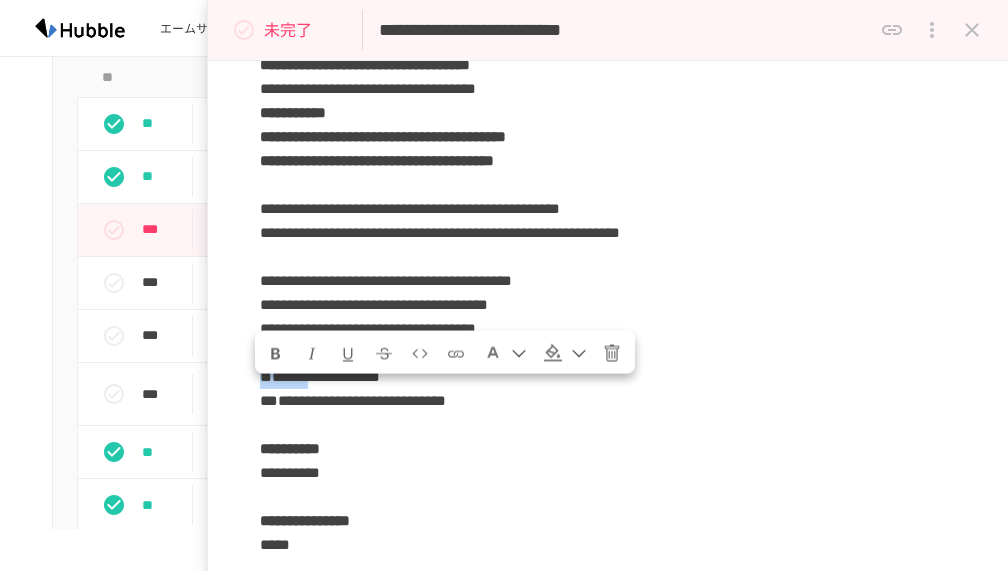 drag, startPoint x: 277, startPoint y: 398, endPoint x: 341, endPoint y: 410, distance: 65.11528 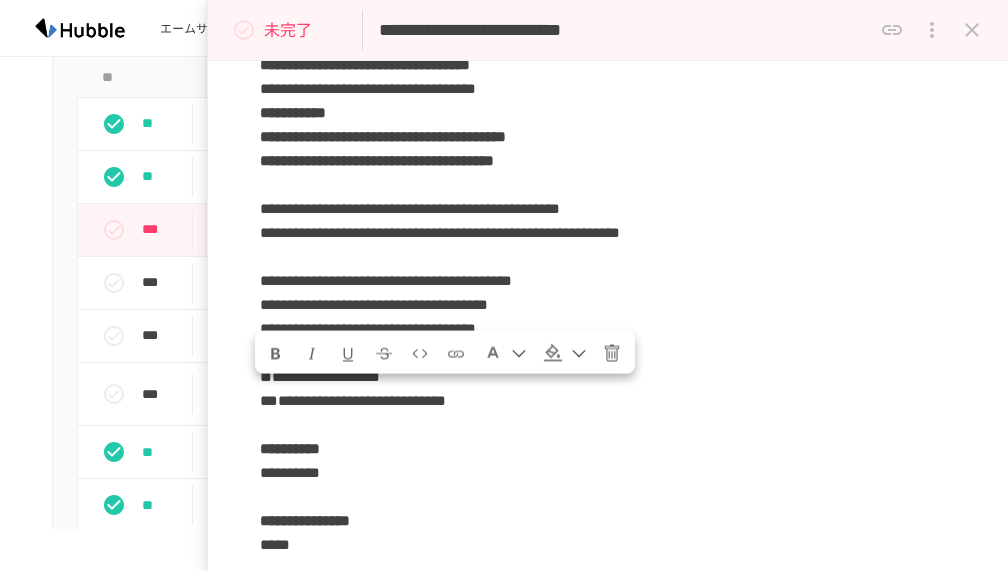 click on "**********" at bounding box center [608, 209] 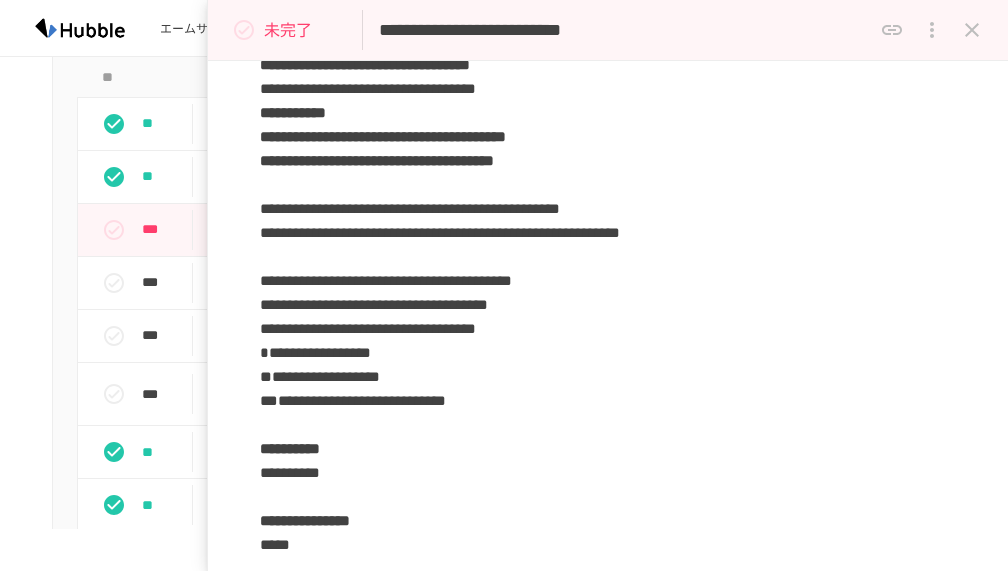 click on "**********" at bounding box center [368, 328] 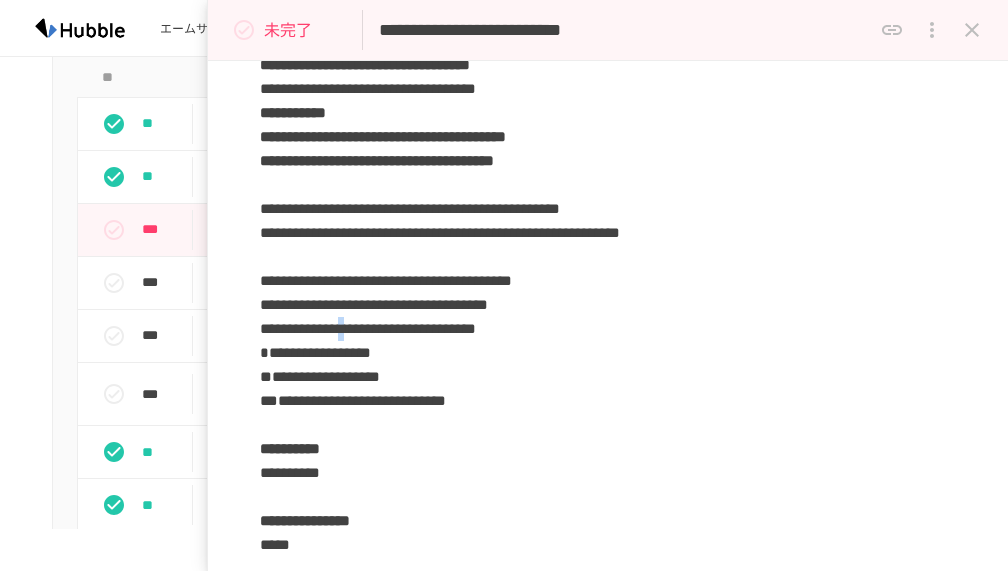 click on "**********" at bounding box center (368, 328) 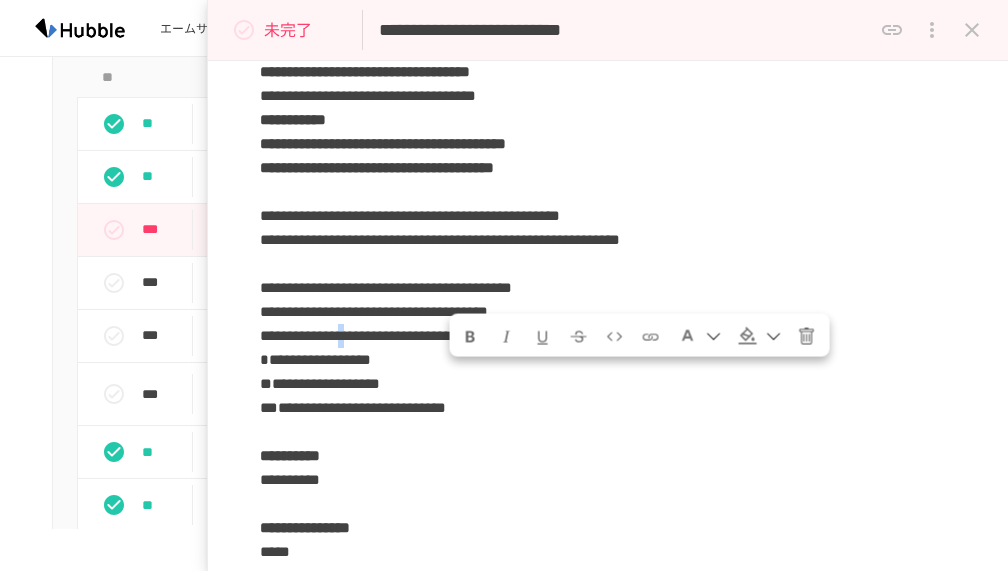 scroll, scrollTop: 1101, scrollLeft: 0, axis: vertical 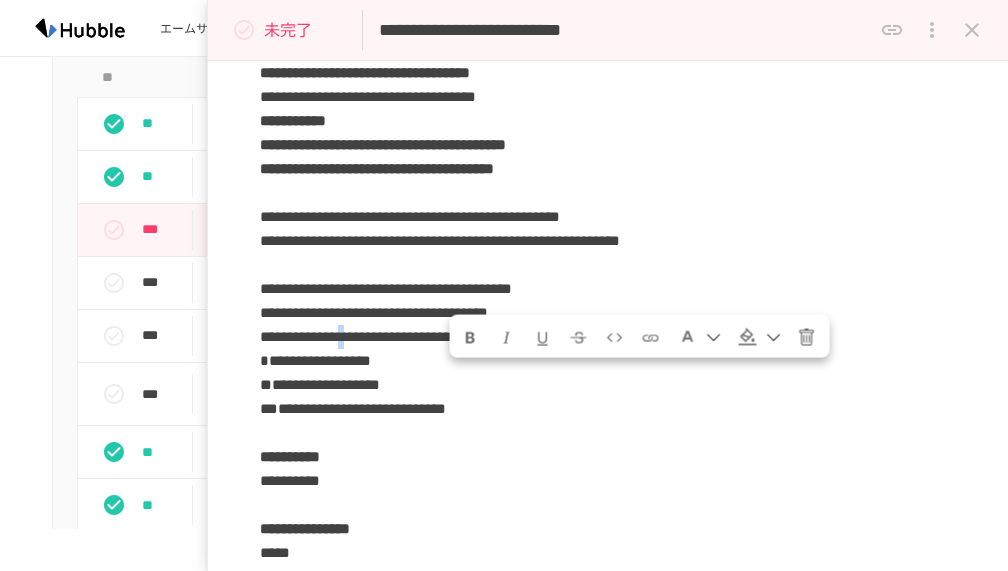 click 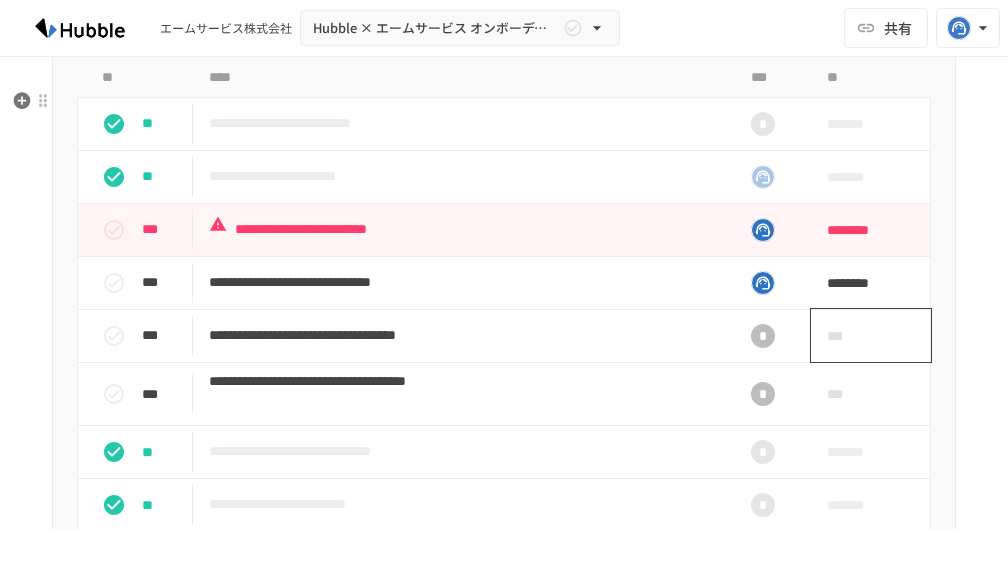 click on "***" at bounding box center (871, 335) 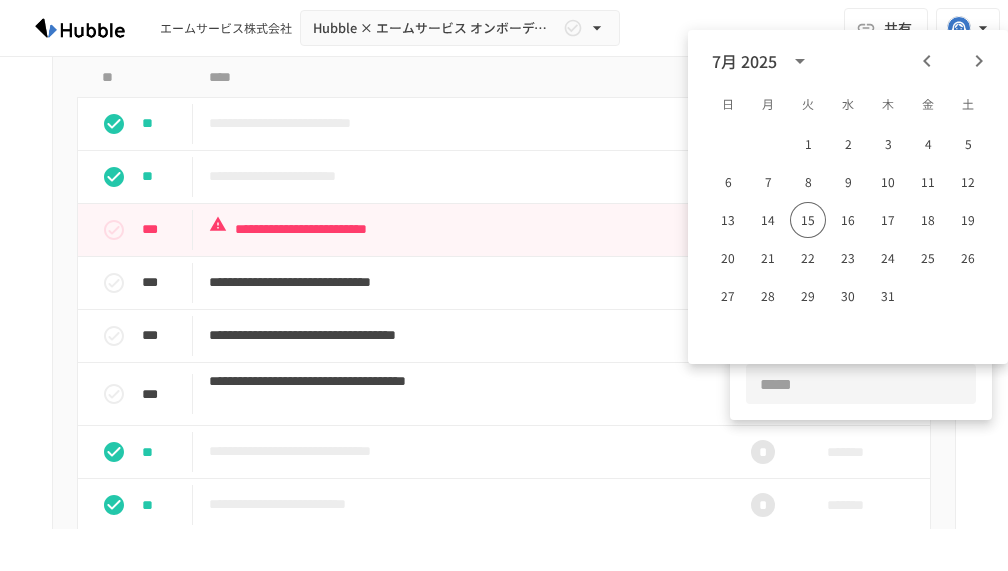 click at bounding box center (861, 384) 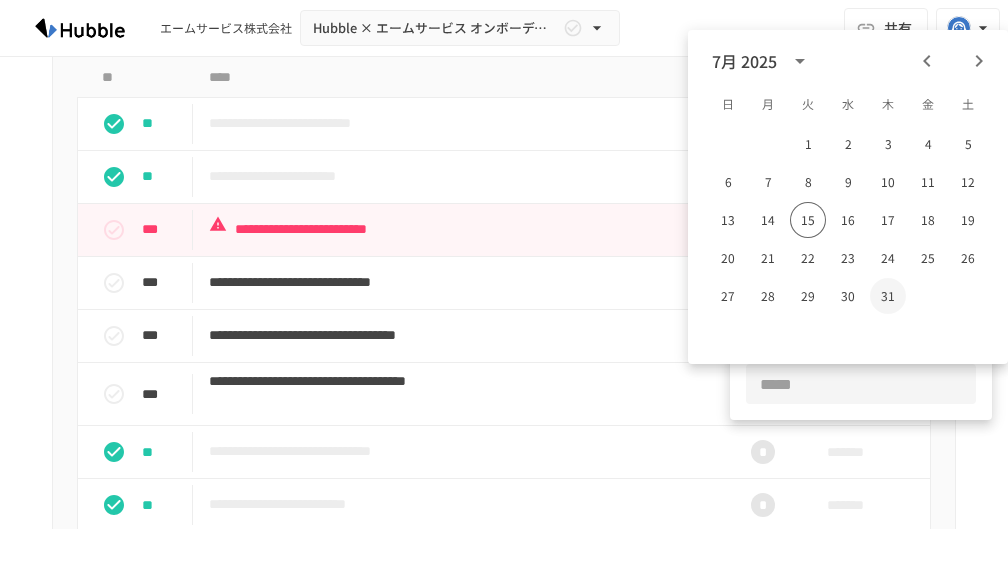 click on "31" at bounding box center (888, 296) 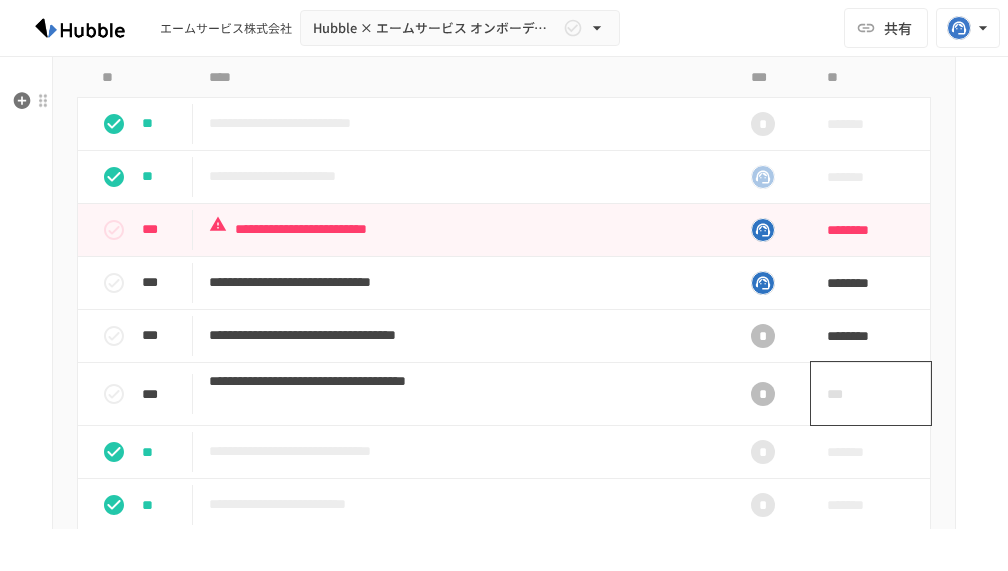 click on "***" at bounding box center (871, 393) 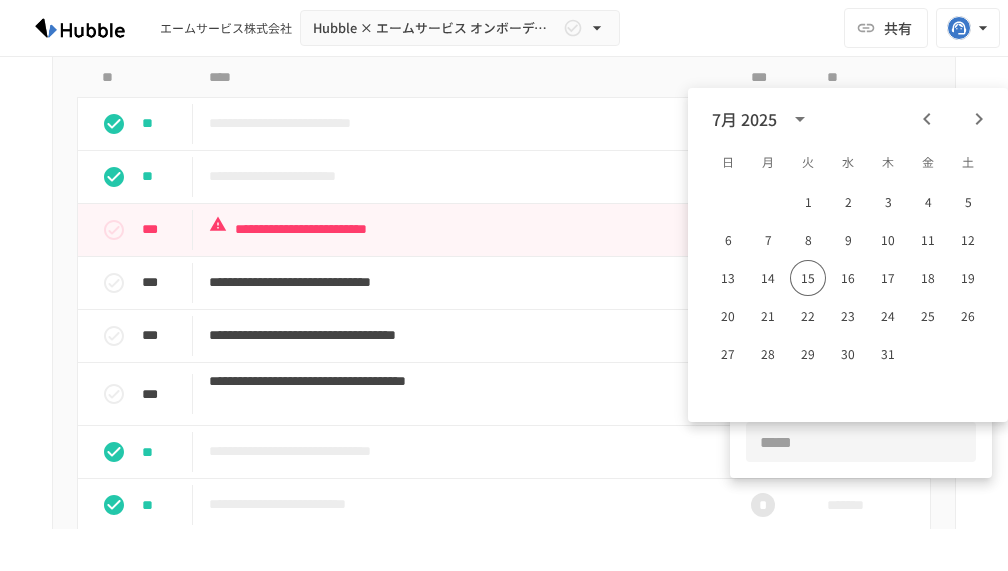 click at bounding box center [861, 442] 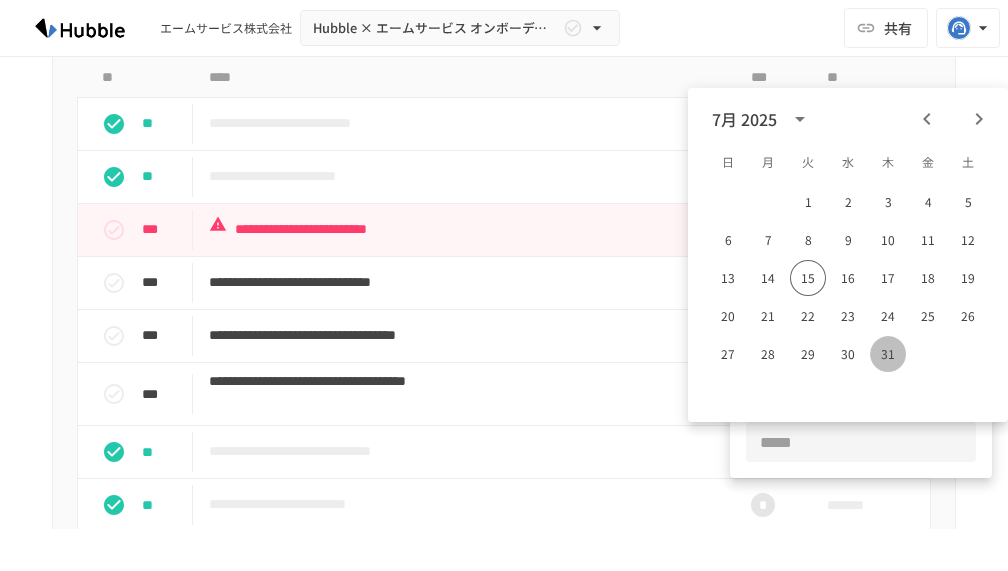 click on "31" at bounding box center [888, 354] 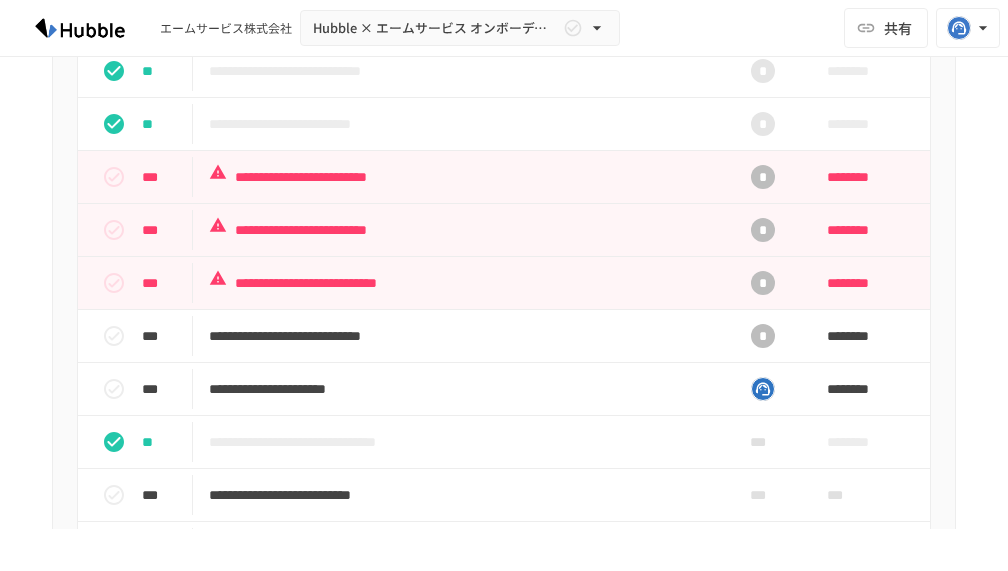 scroll, scrollTop: 1211, scrollLeft: 0, axis: vertical 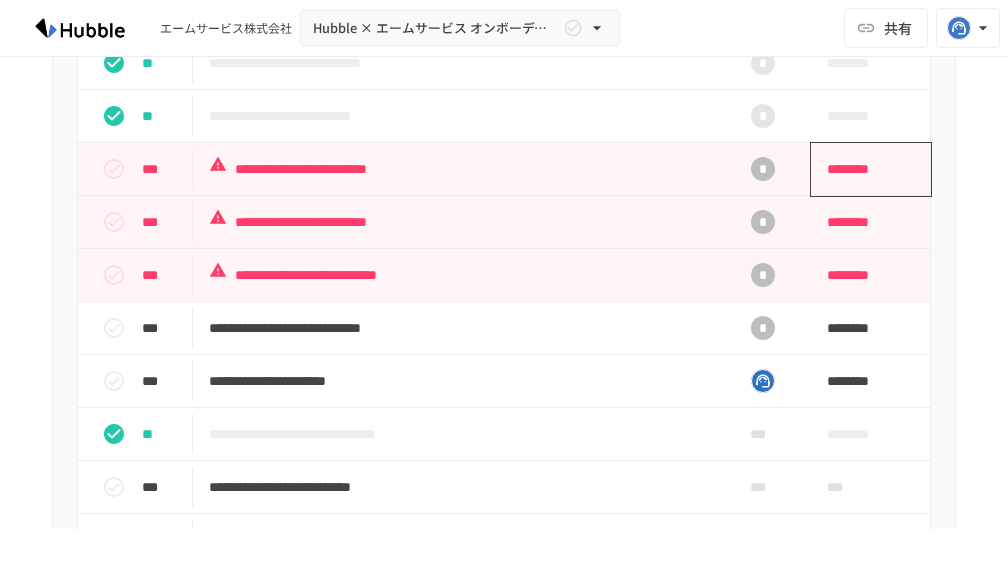click on "********" at bounding box center (864, 169) 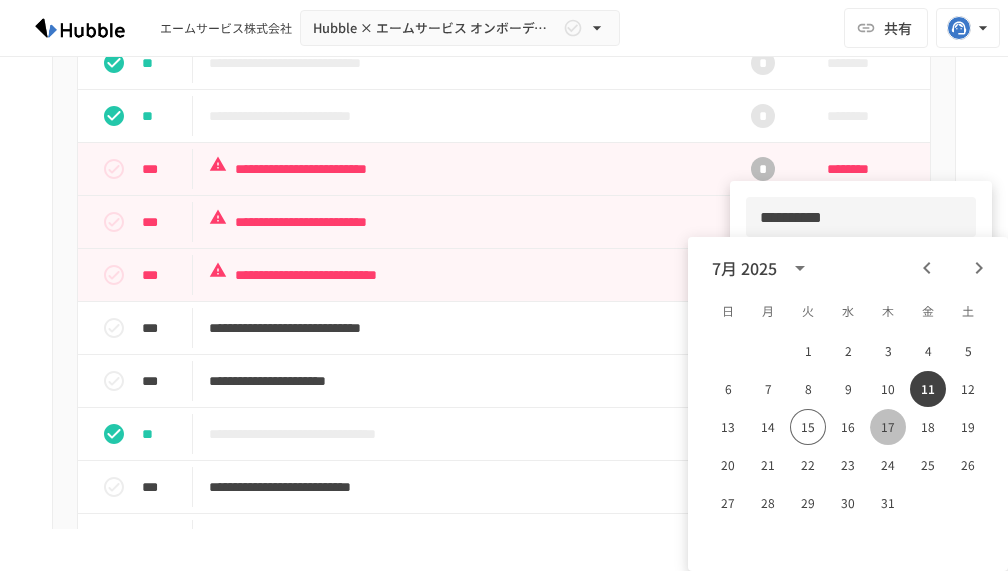 click on "17" at bounding box center (888, 427) 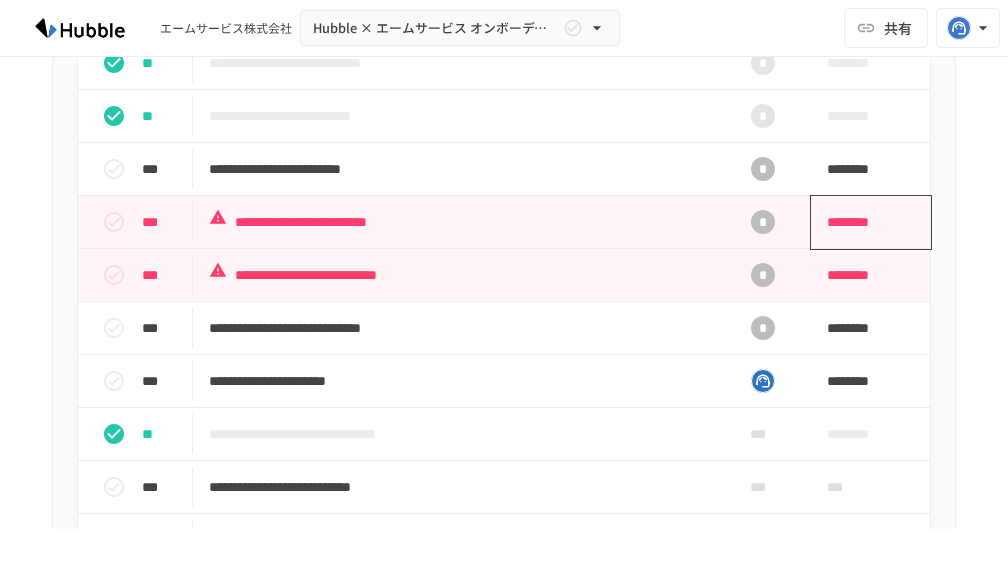click on "********" at bounding box center [864, 222] 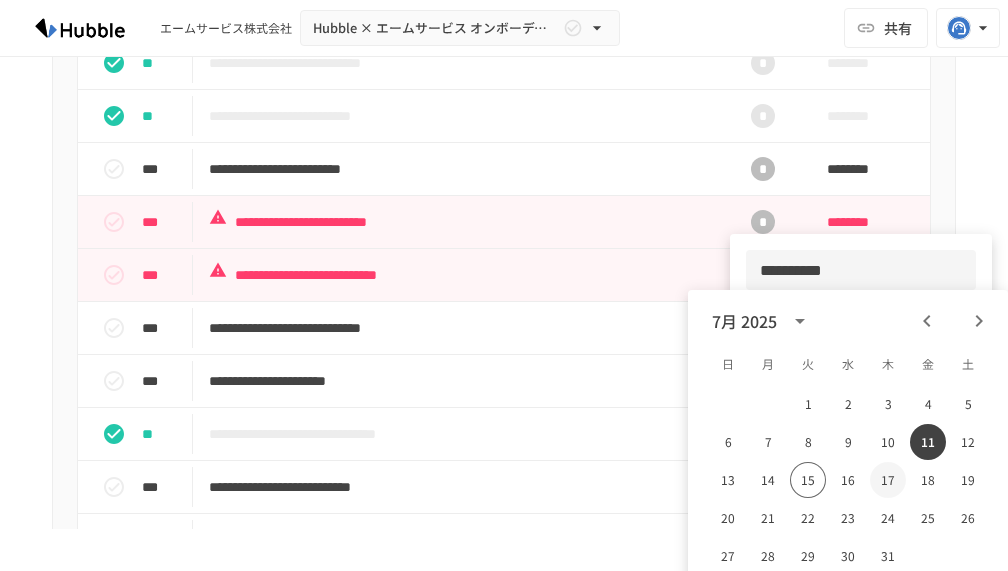 click on "17" at bounding box center (888, 480) 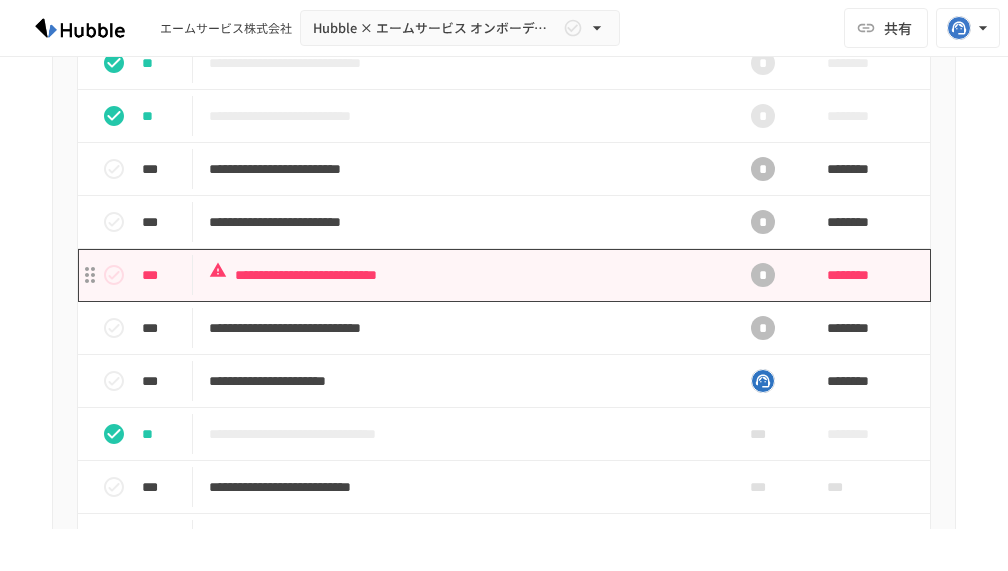 click on "**********" at bounding box center (457, 275) 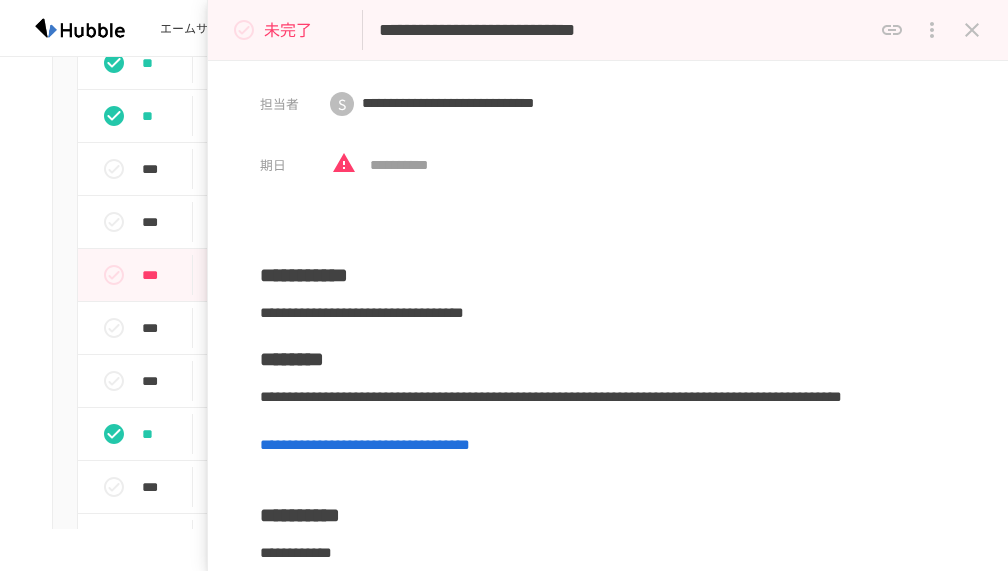 click on "**********" at bounding box center (625, 30) 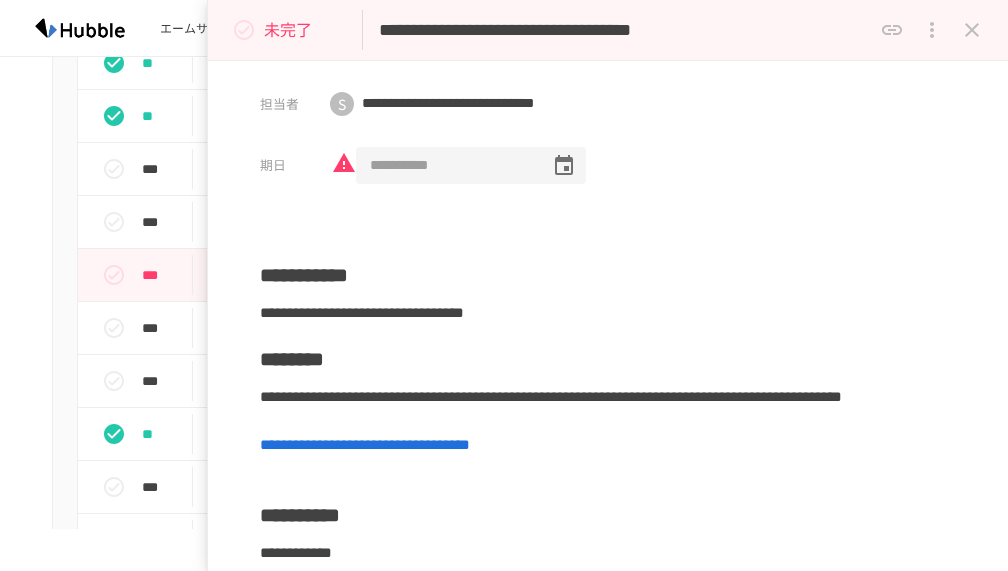 type on "**********" 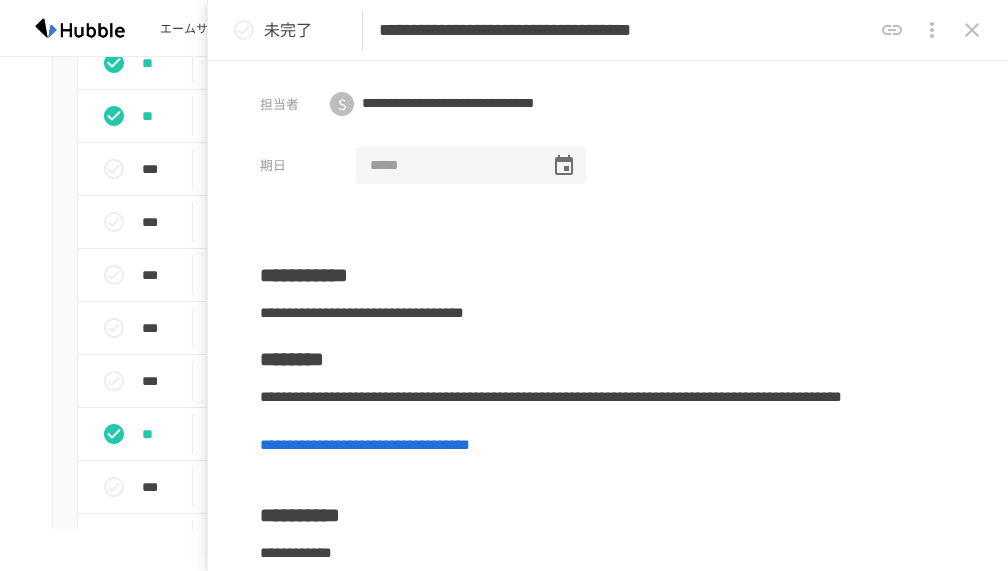 type 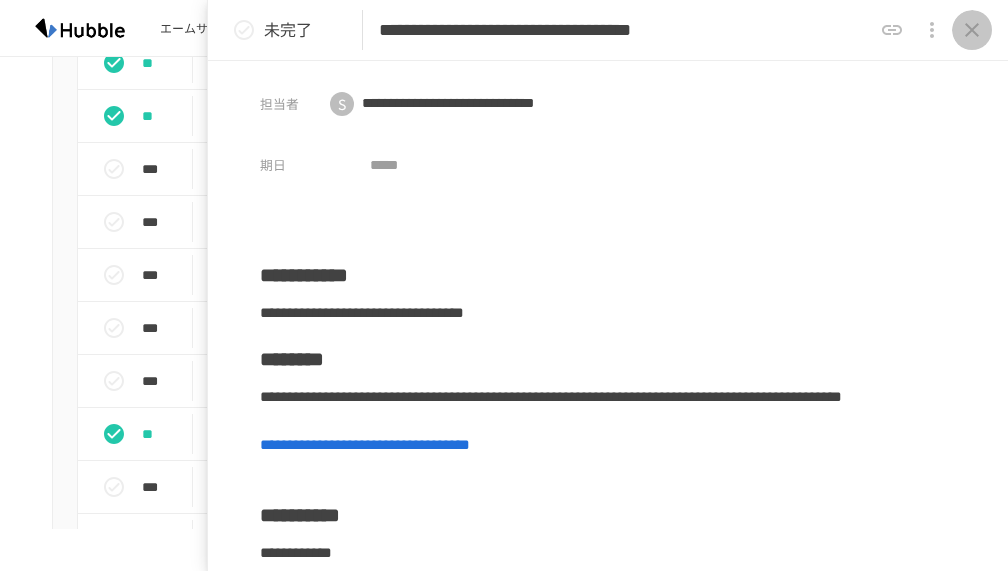 click 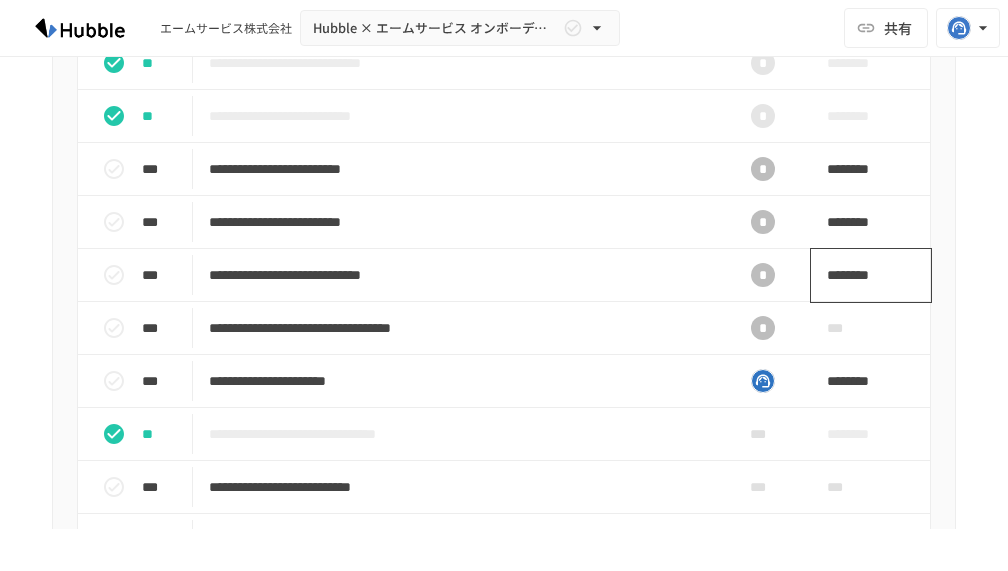 click on "********" at bounding box center [864, 275] 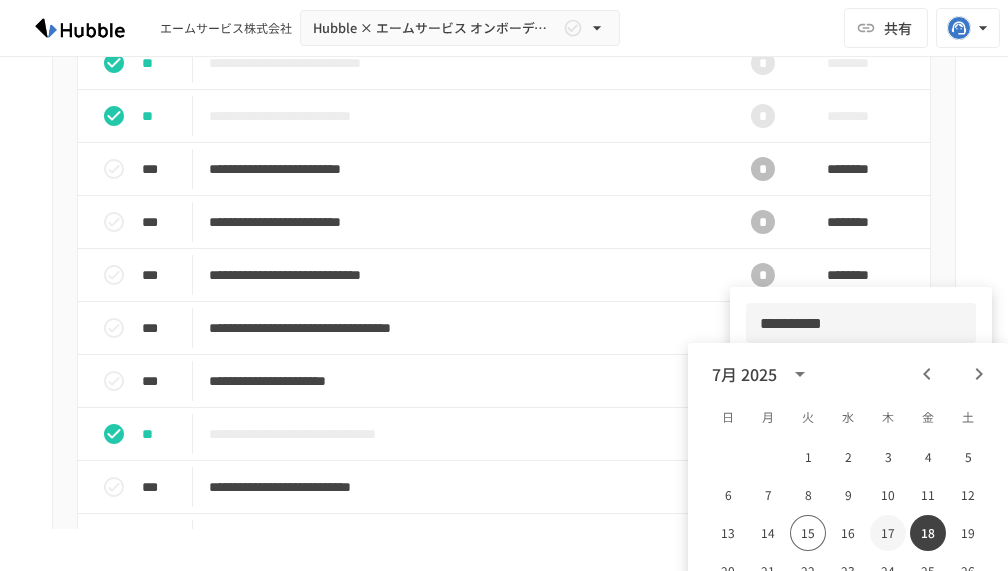 click on "17" at bounding box center (888, 533) 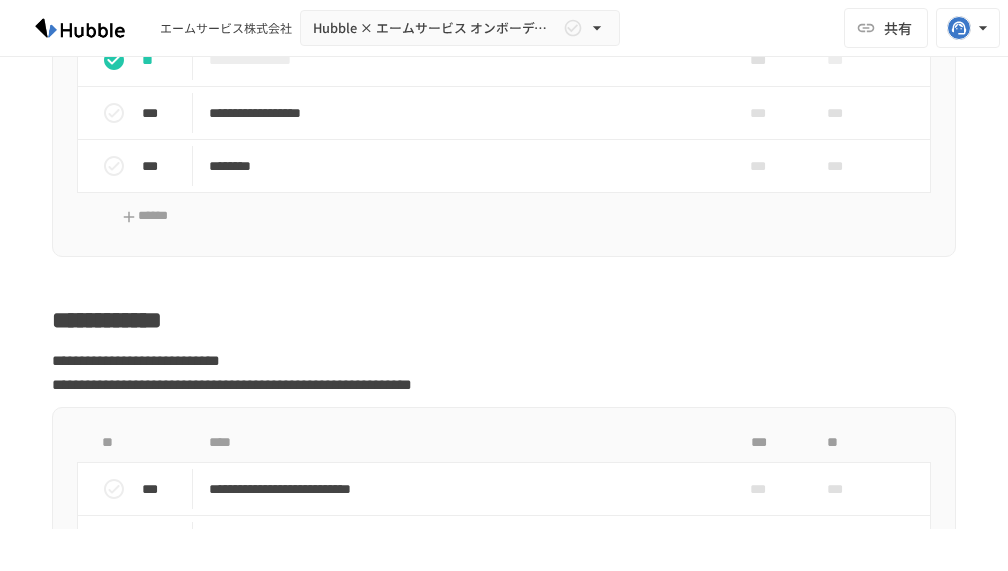 scroll, scrollTop: 2355, scrollLeft: 0, axis: vertical 